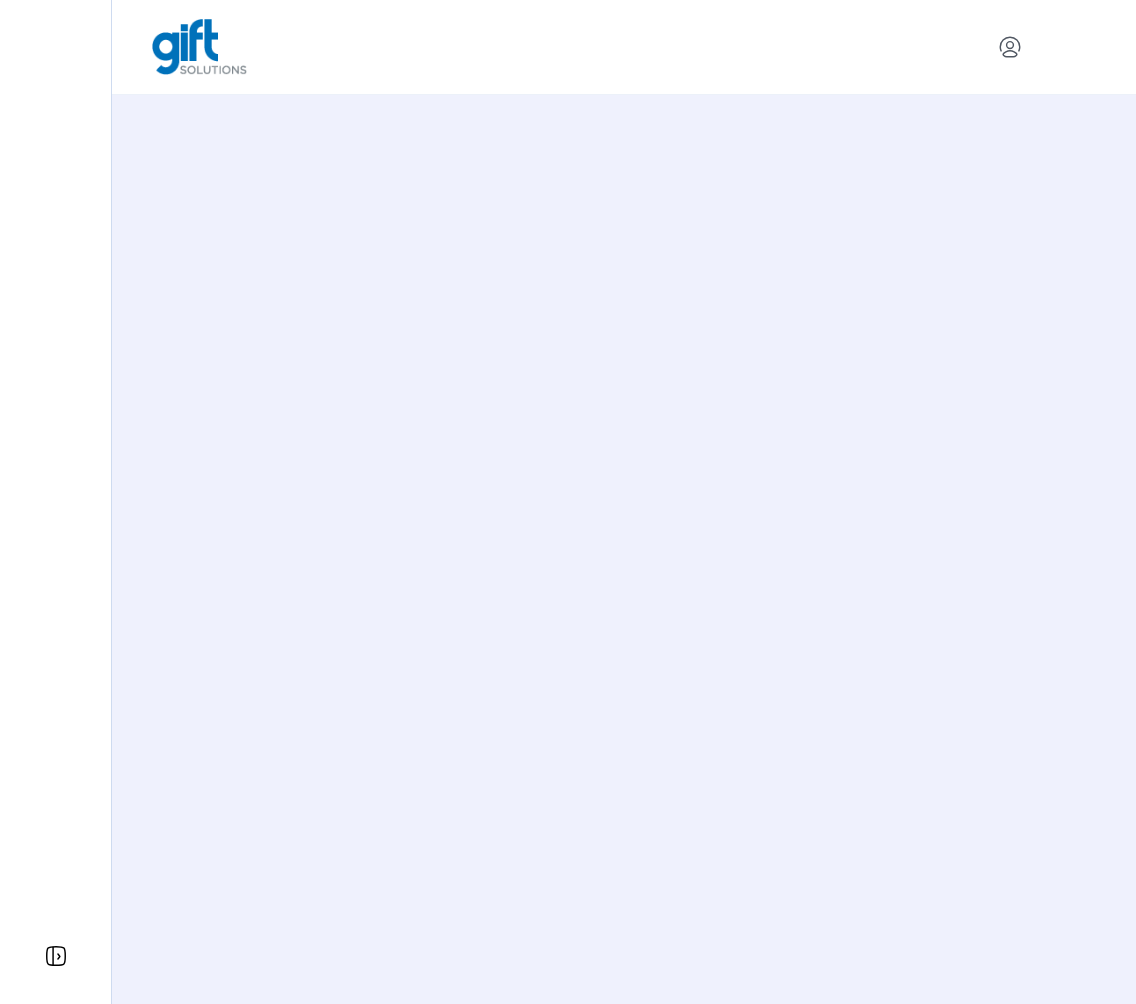 scroll, scrollTop: 0, scrollLeft: 0, axis: both 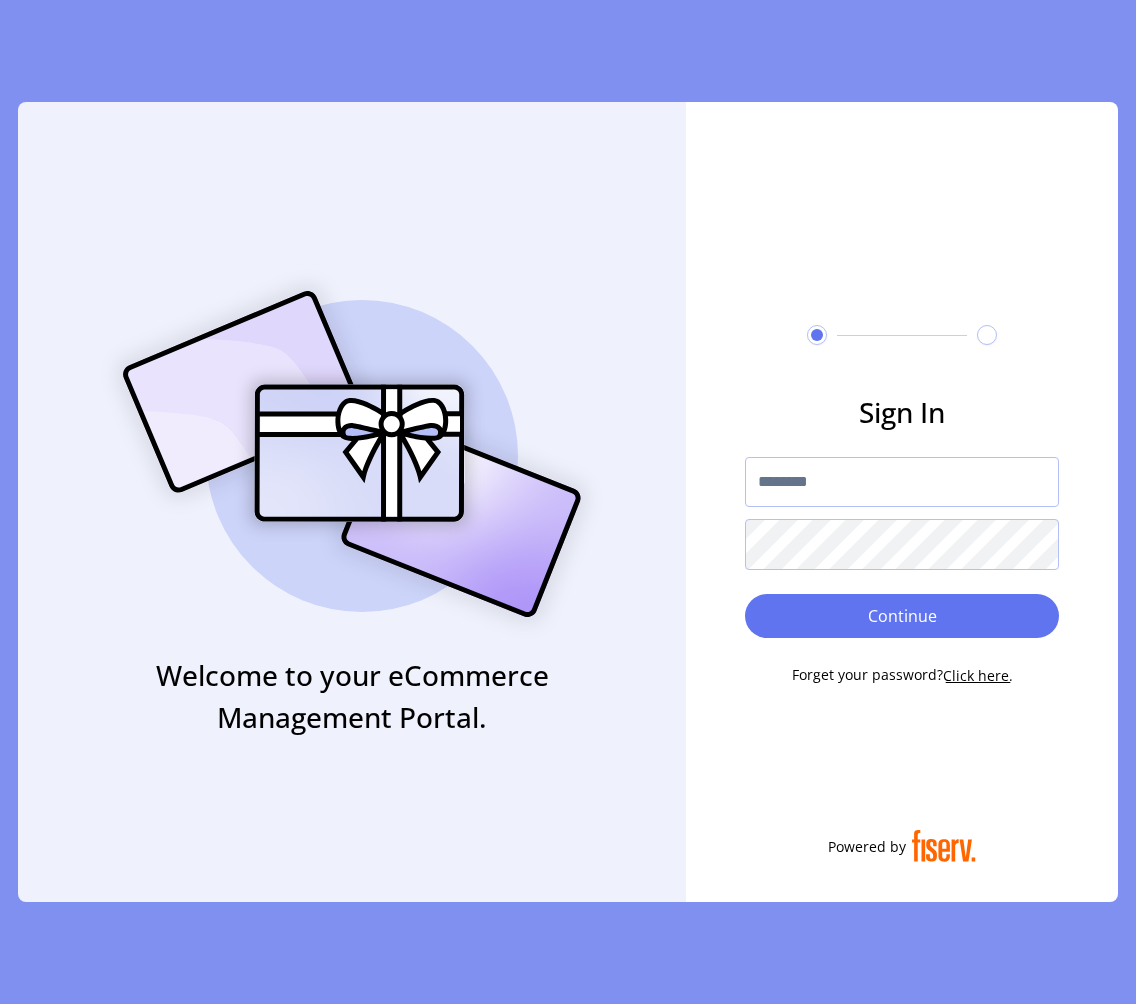 click at bounding box center [902, 482] 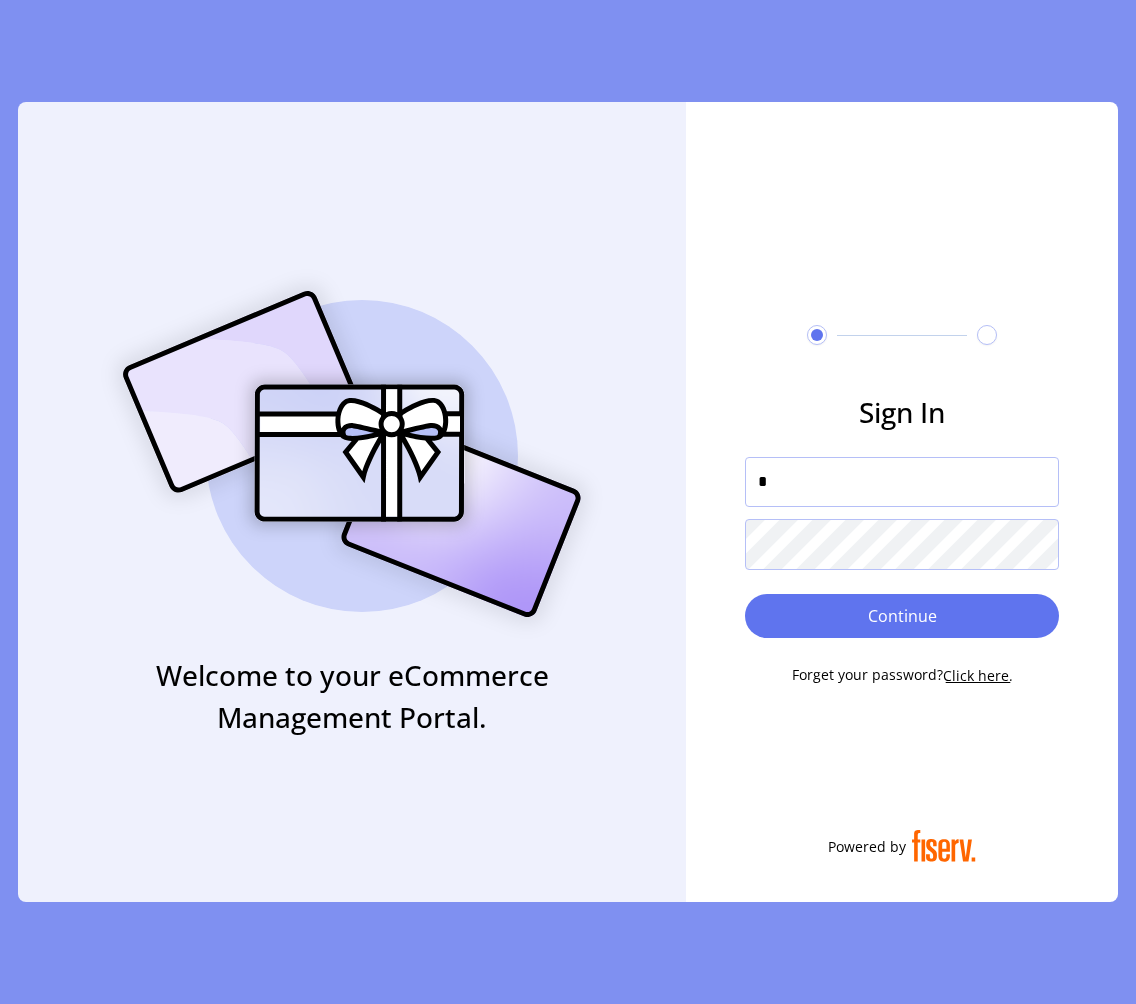 type on "**********" 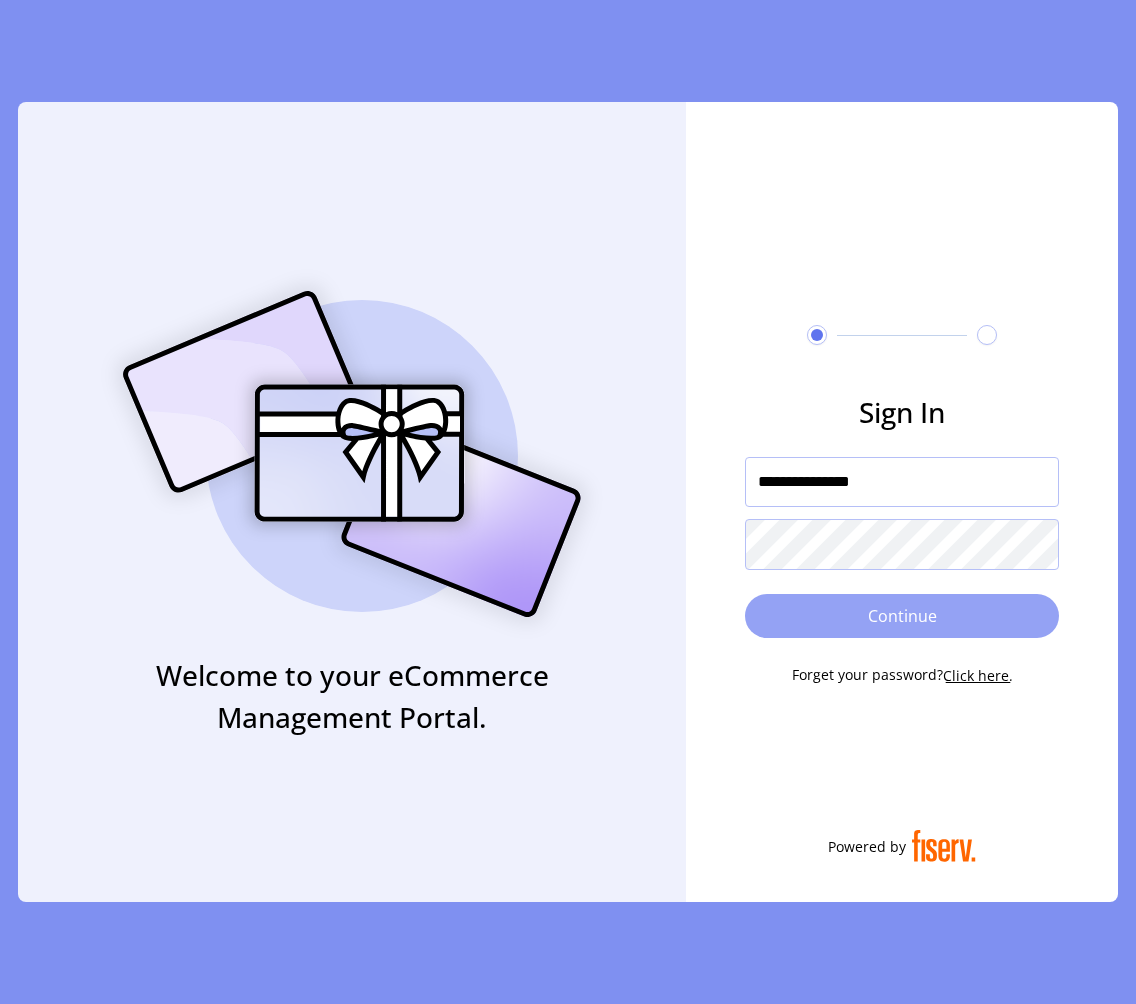 click on "Continue" at bounding box center (902, 616) 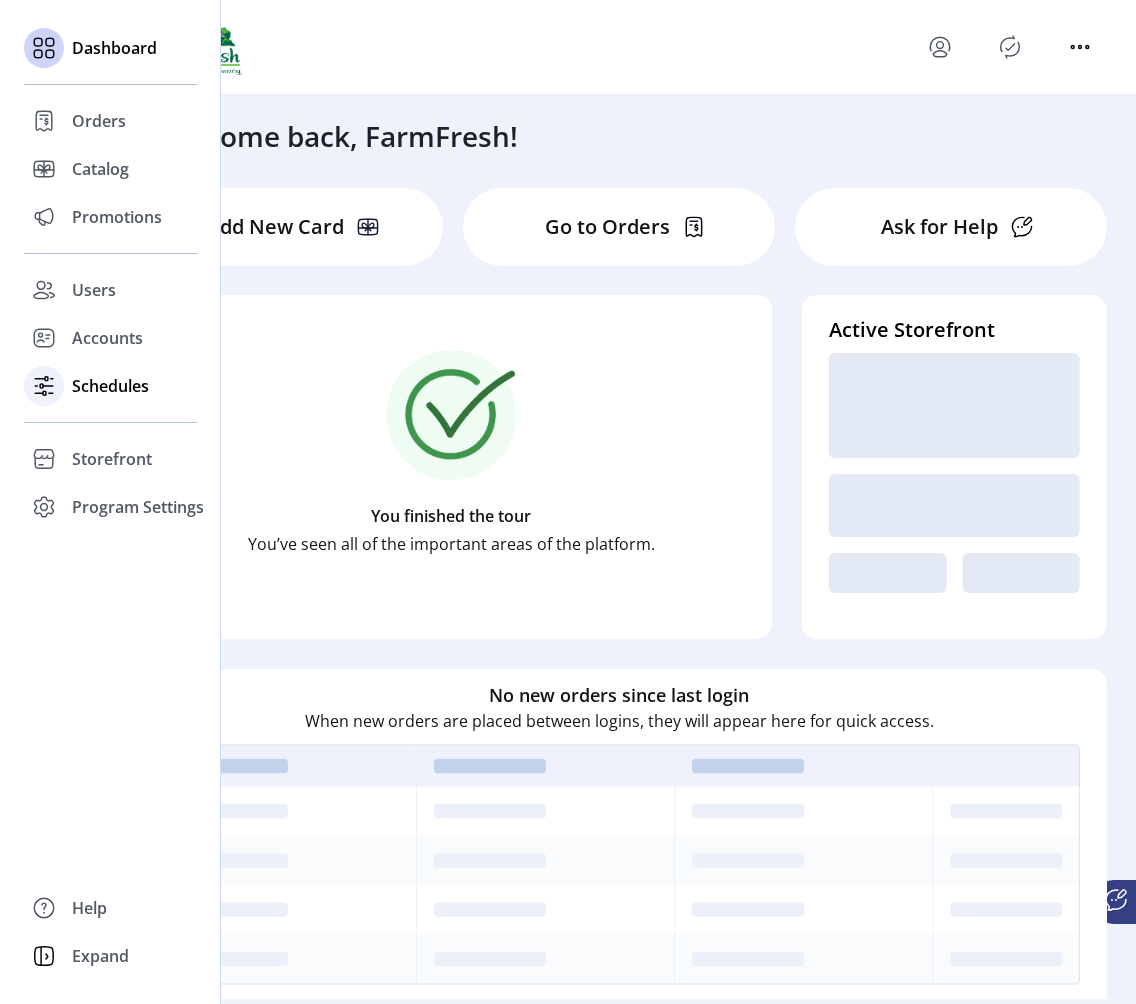 click on "Schedules" 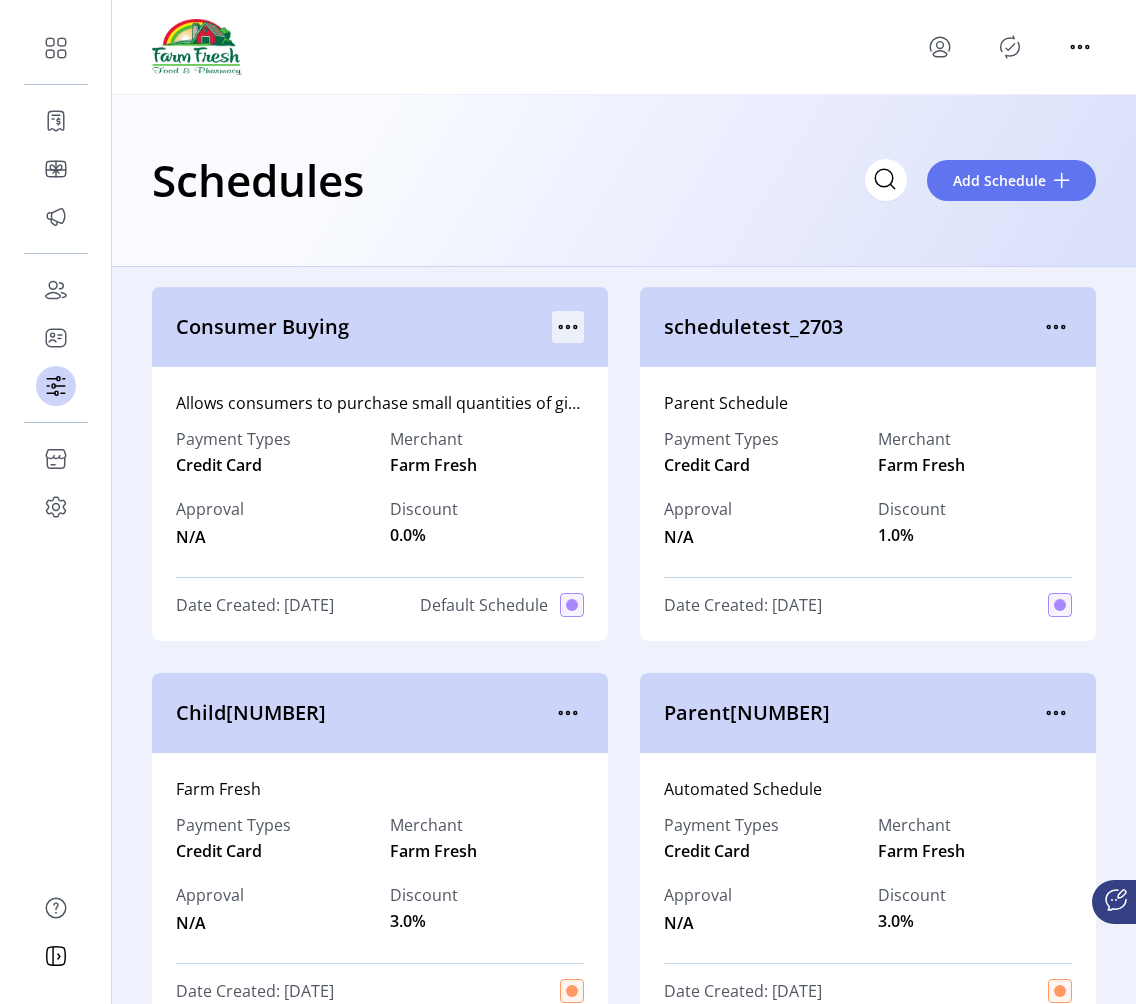 click 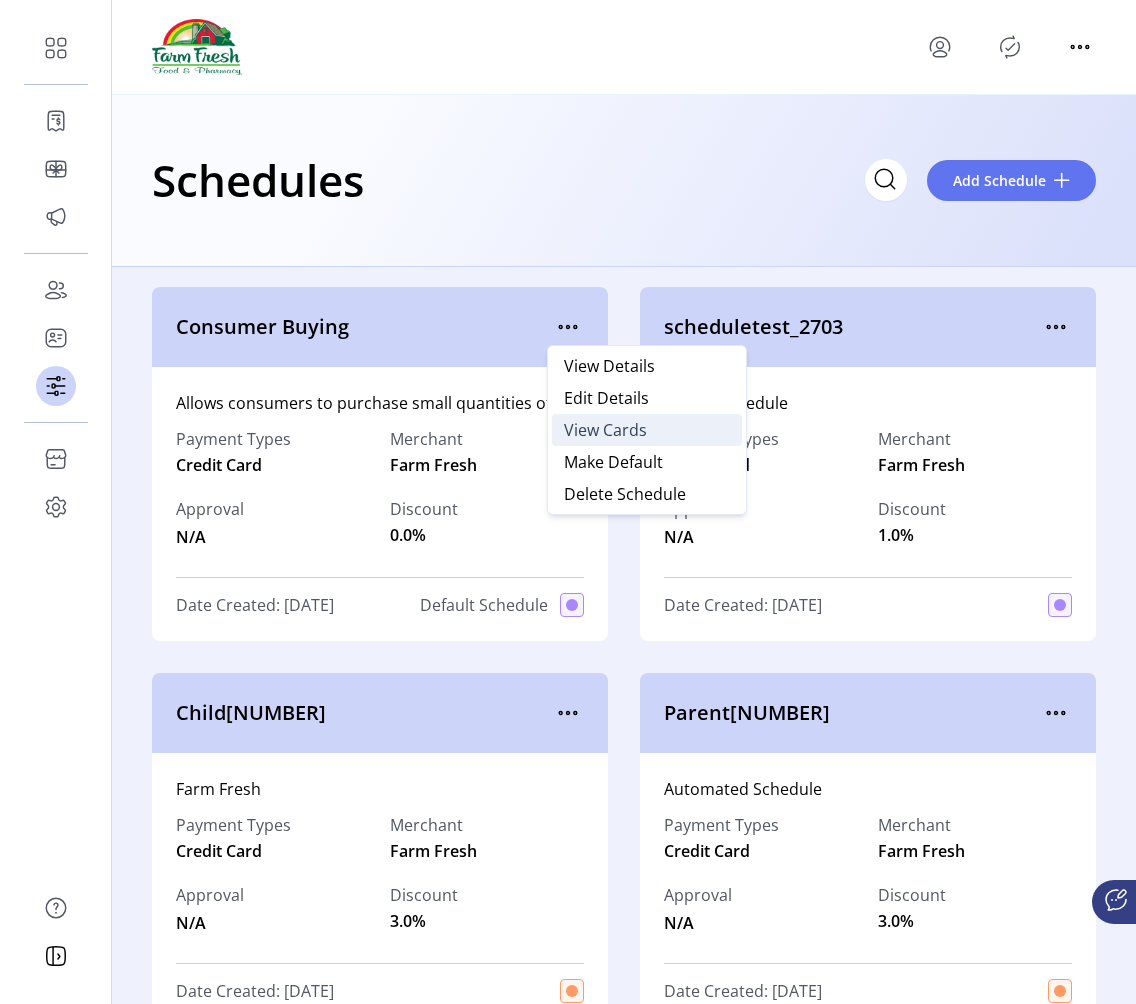 click on "View Cards" at bounding box center [605, 430] 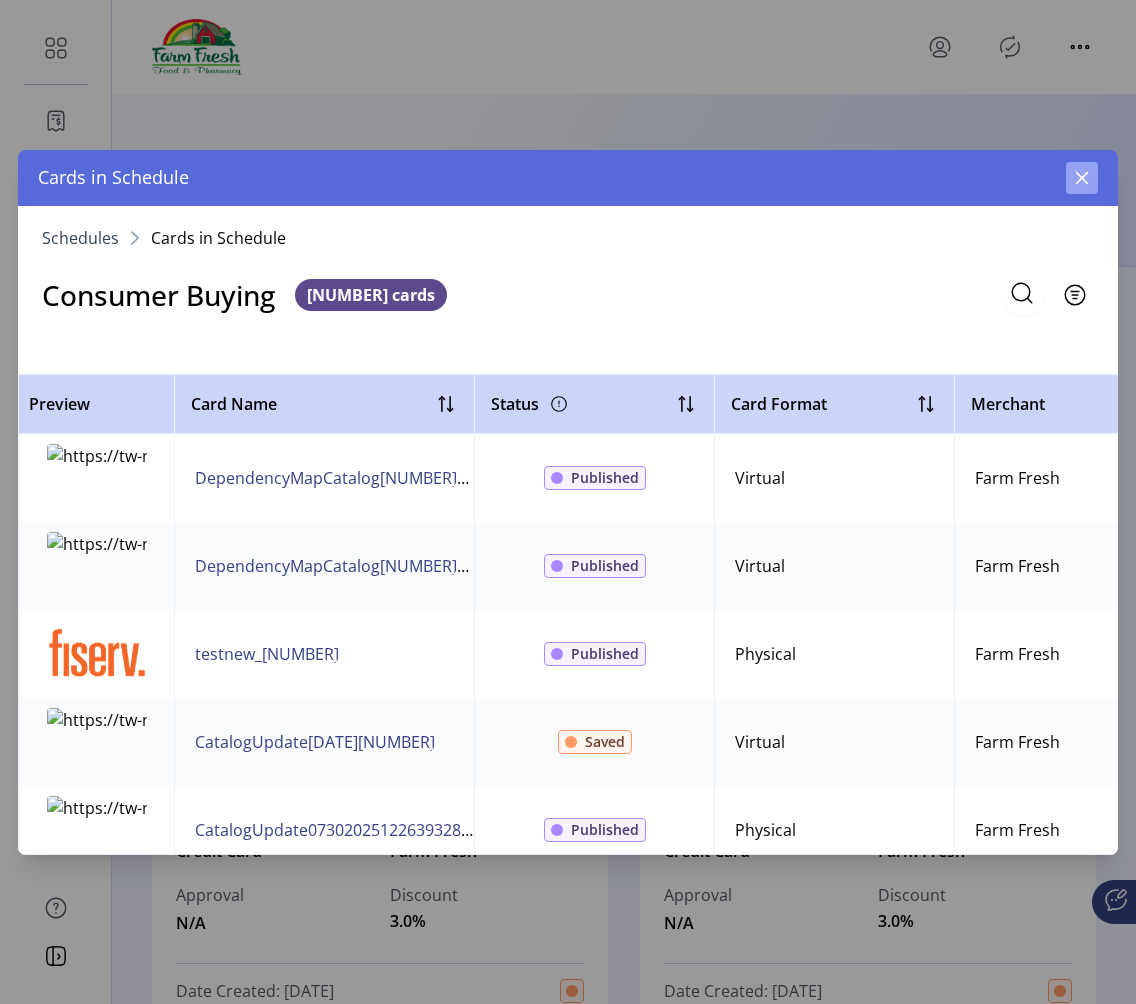 click 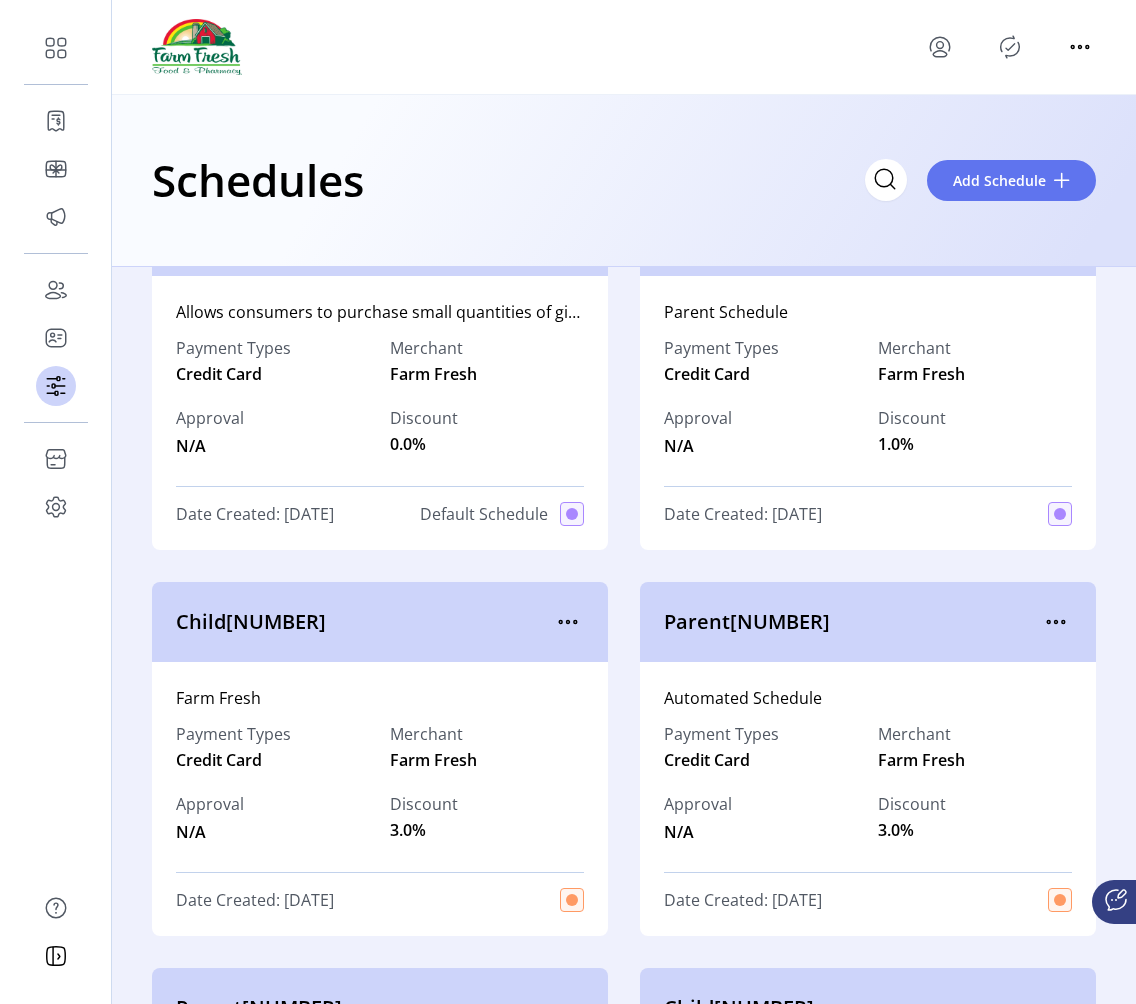 scroll, scrollTop: 101, scrollLeft: 0, axis: vertical 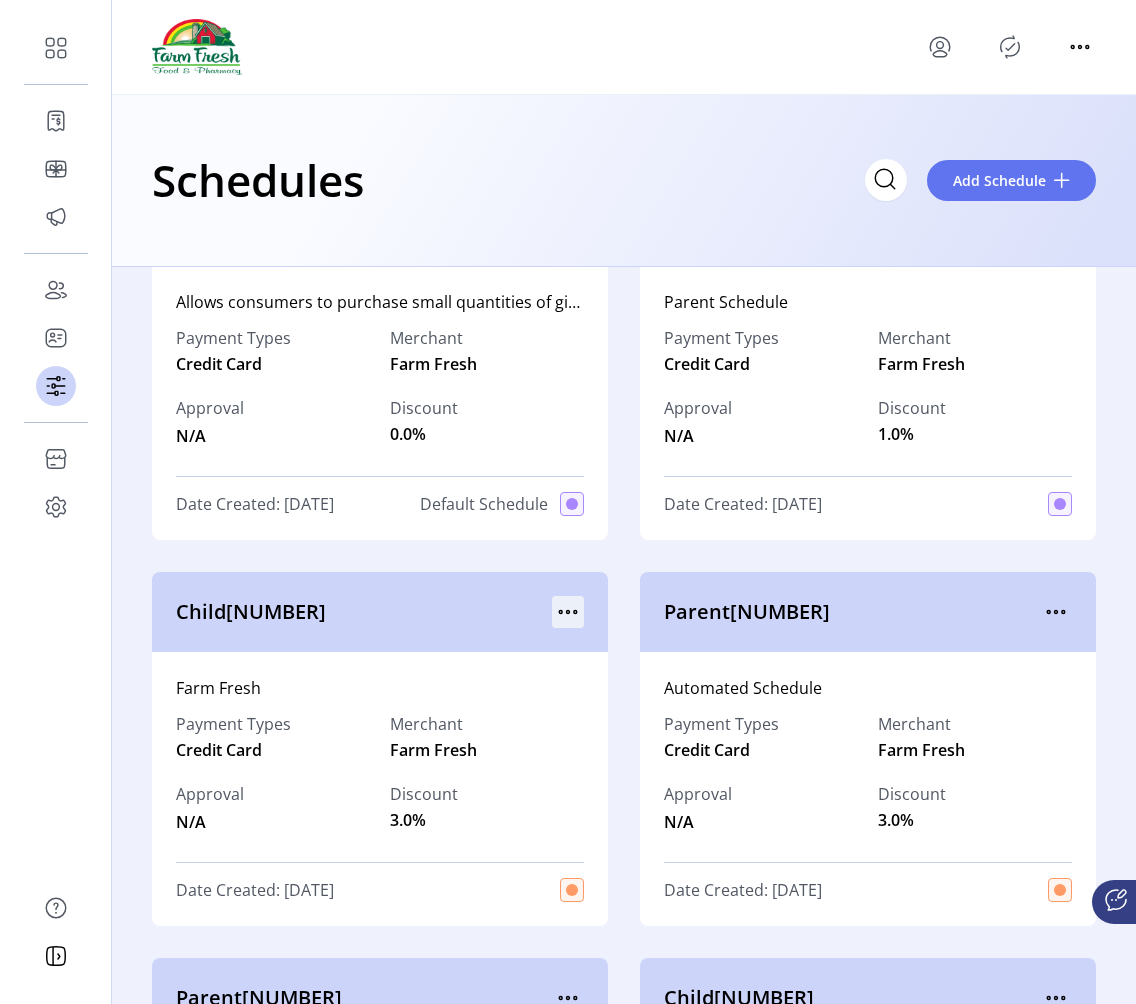 click 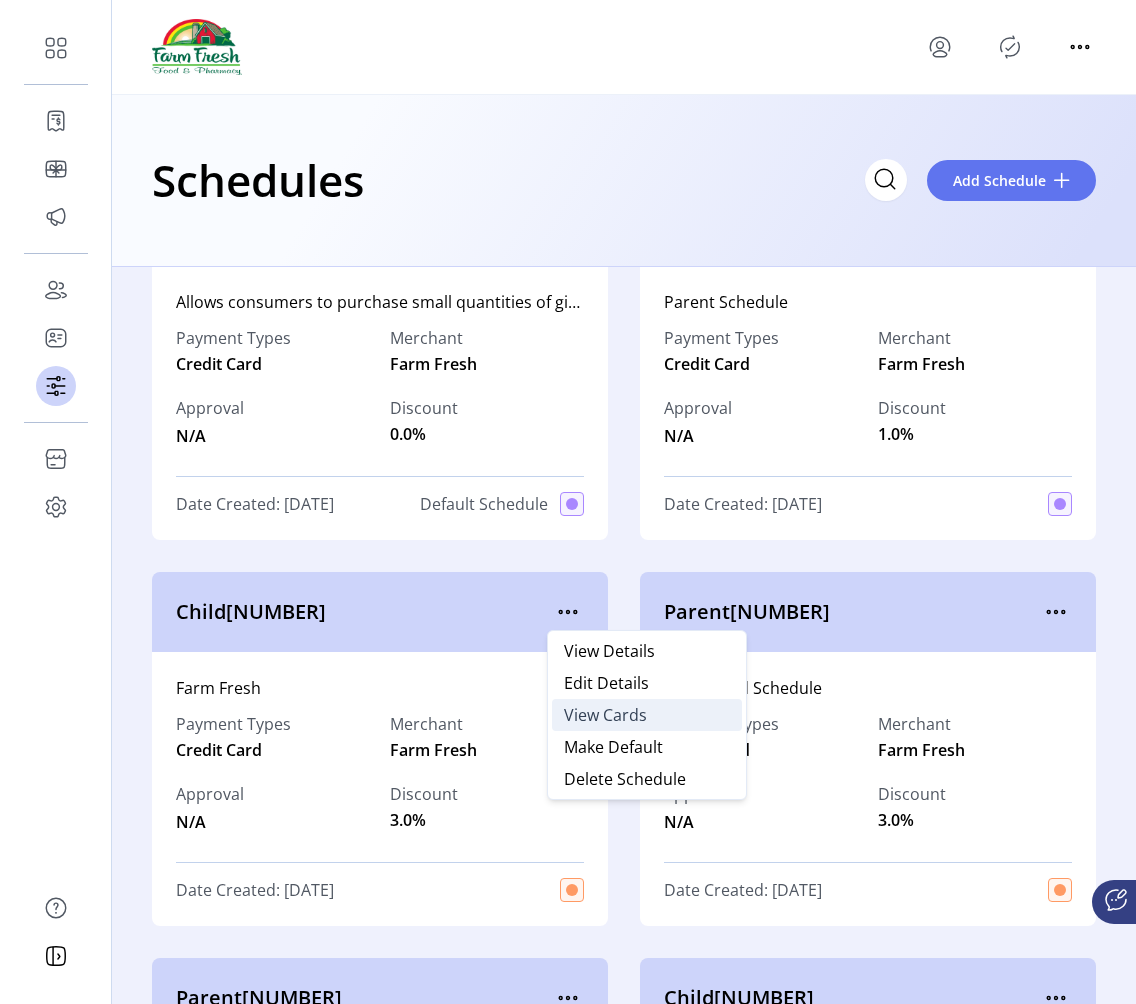 click on "View Cards" at bounding box center (605, 715) 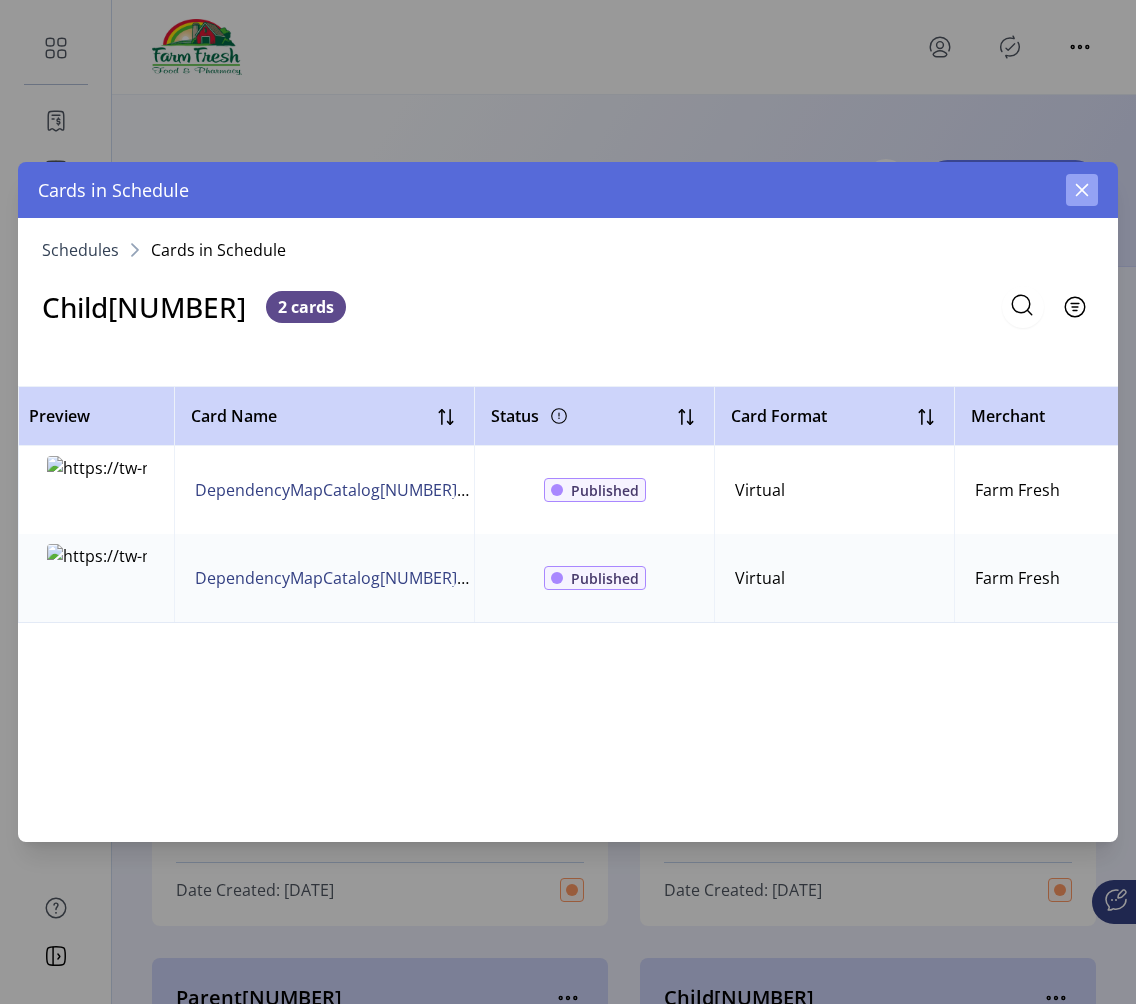click 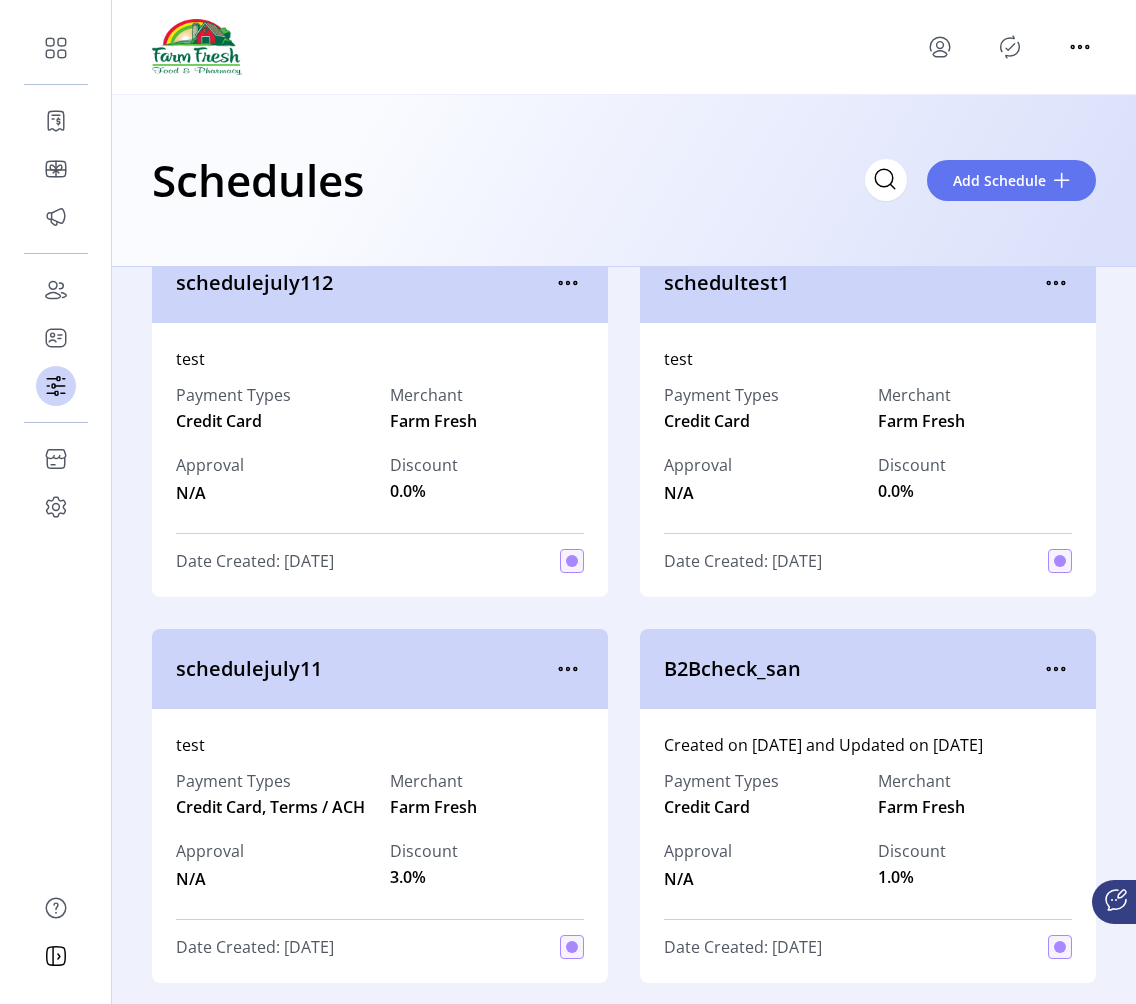 scroll, scrollTop: 7385, scrollLeft: 0, axis: vertical 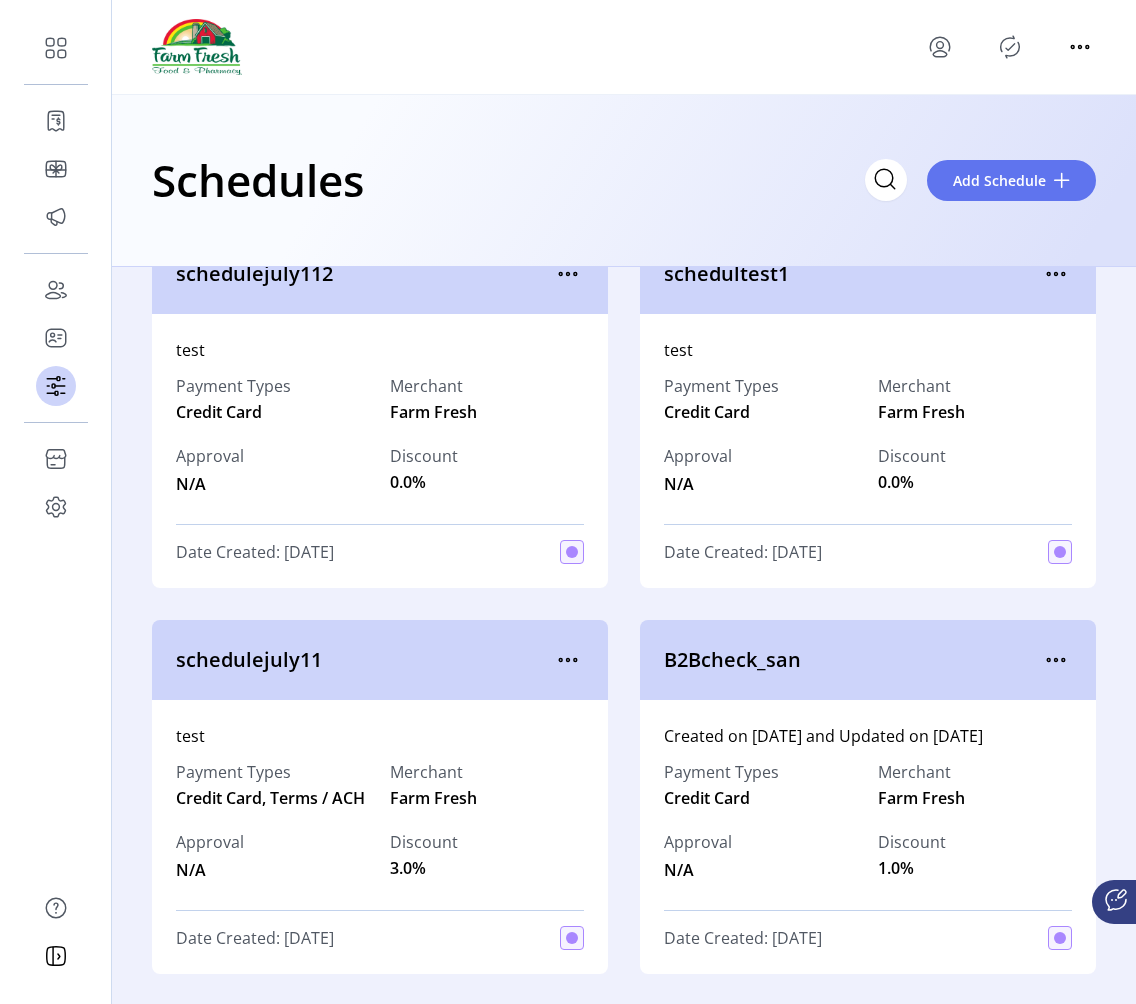 click 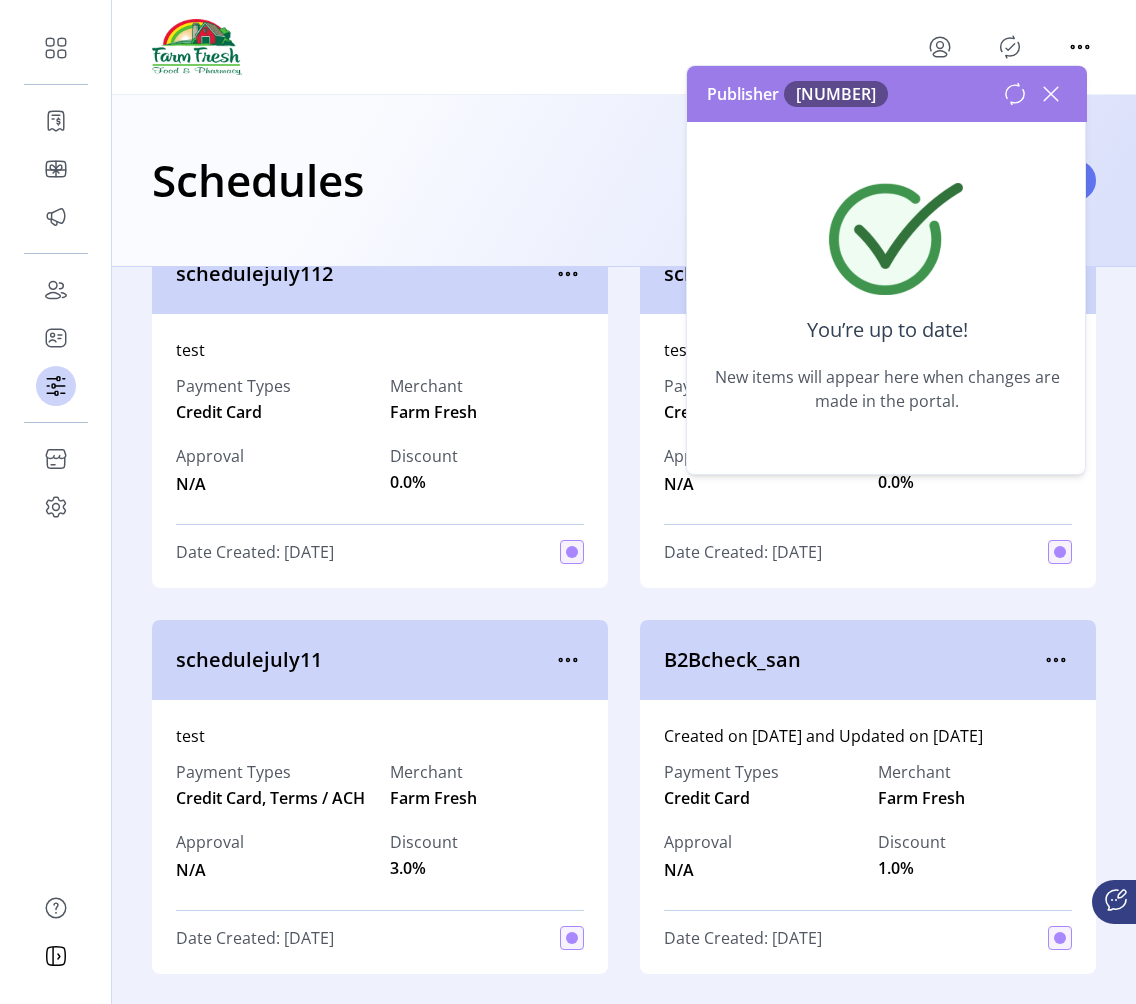 click 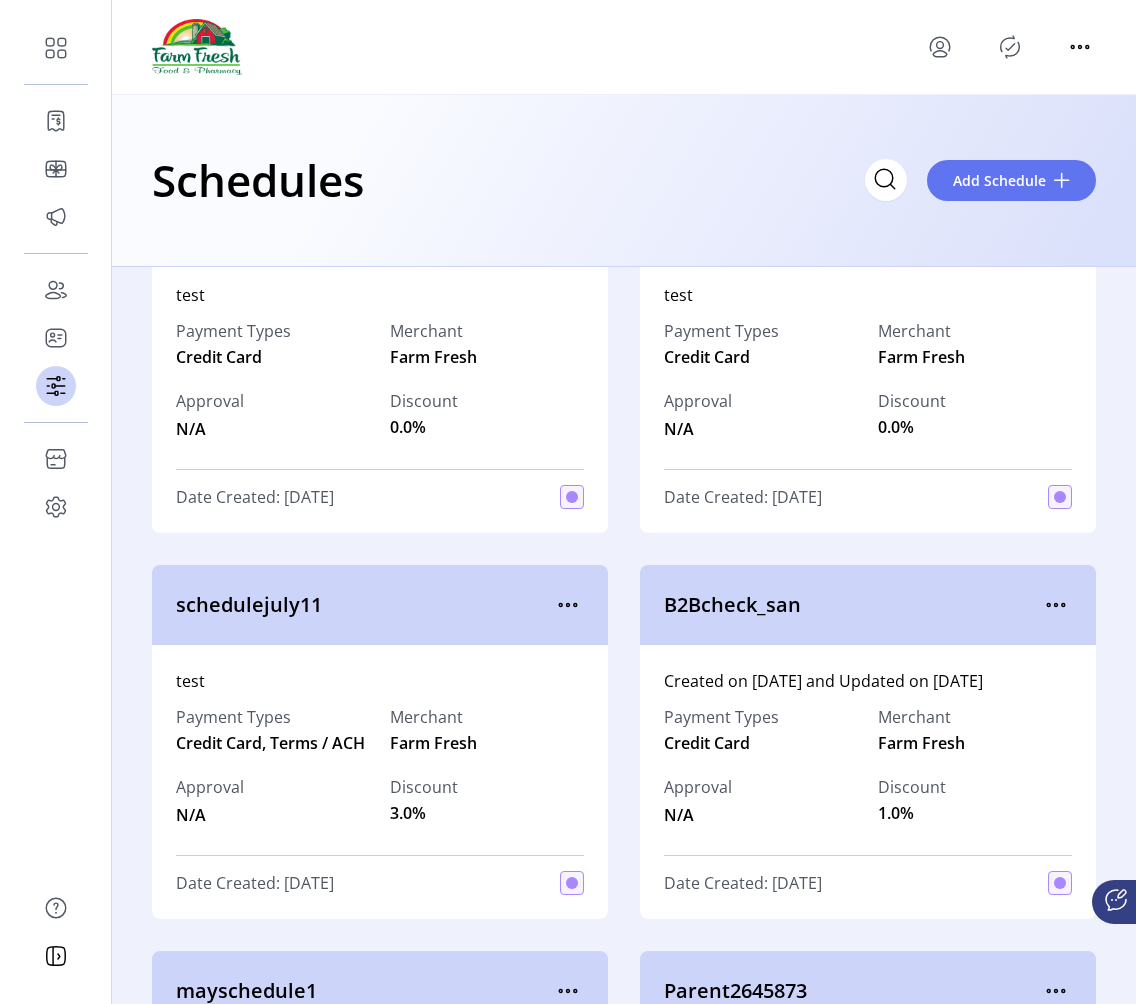 scroll, scrollTop: 7448, scrollLeft: 0, axis: vertical 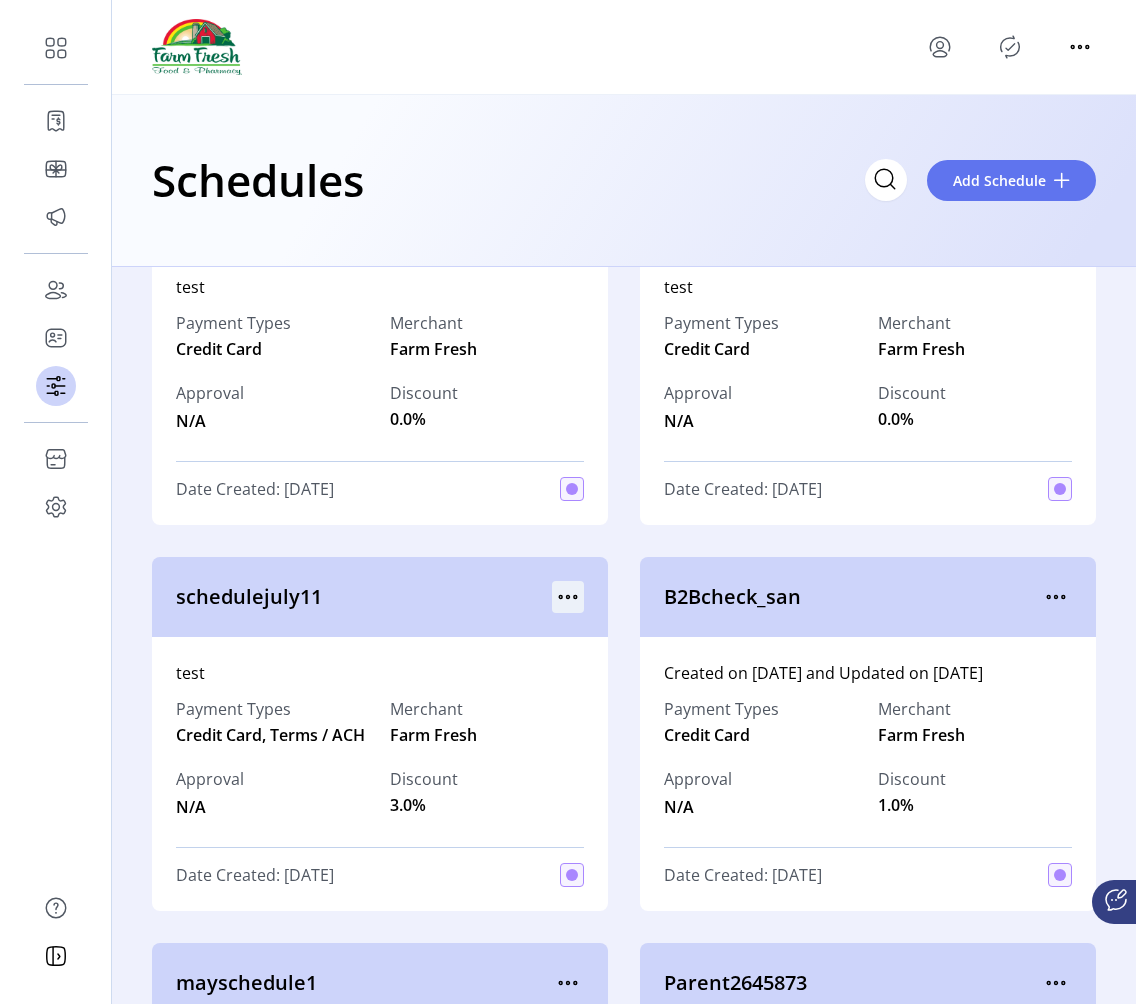 click 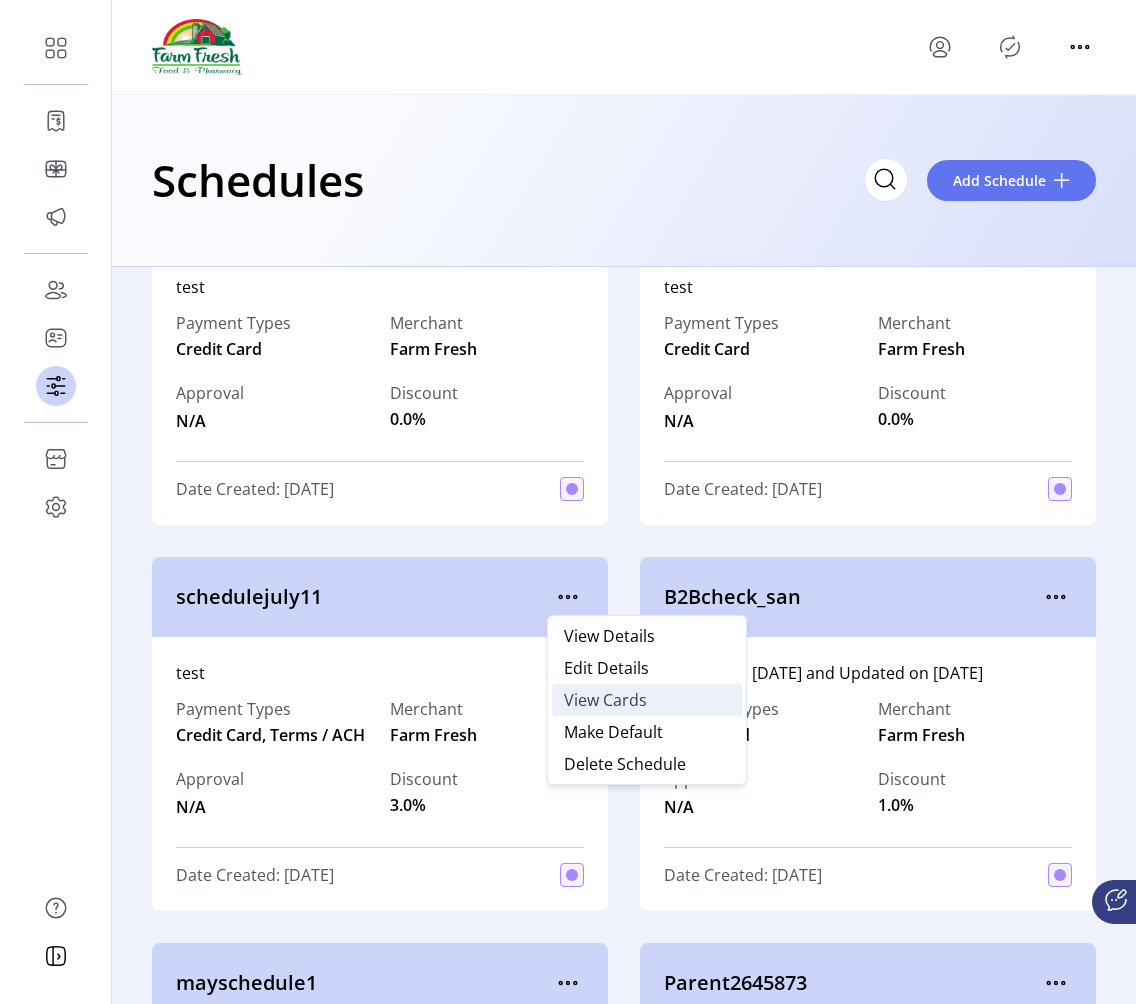 click on "View Cards" at bounding box center [647, 700] 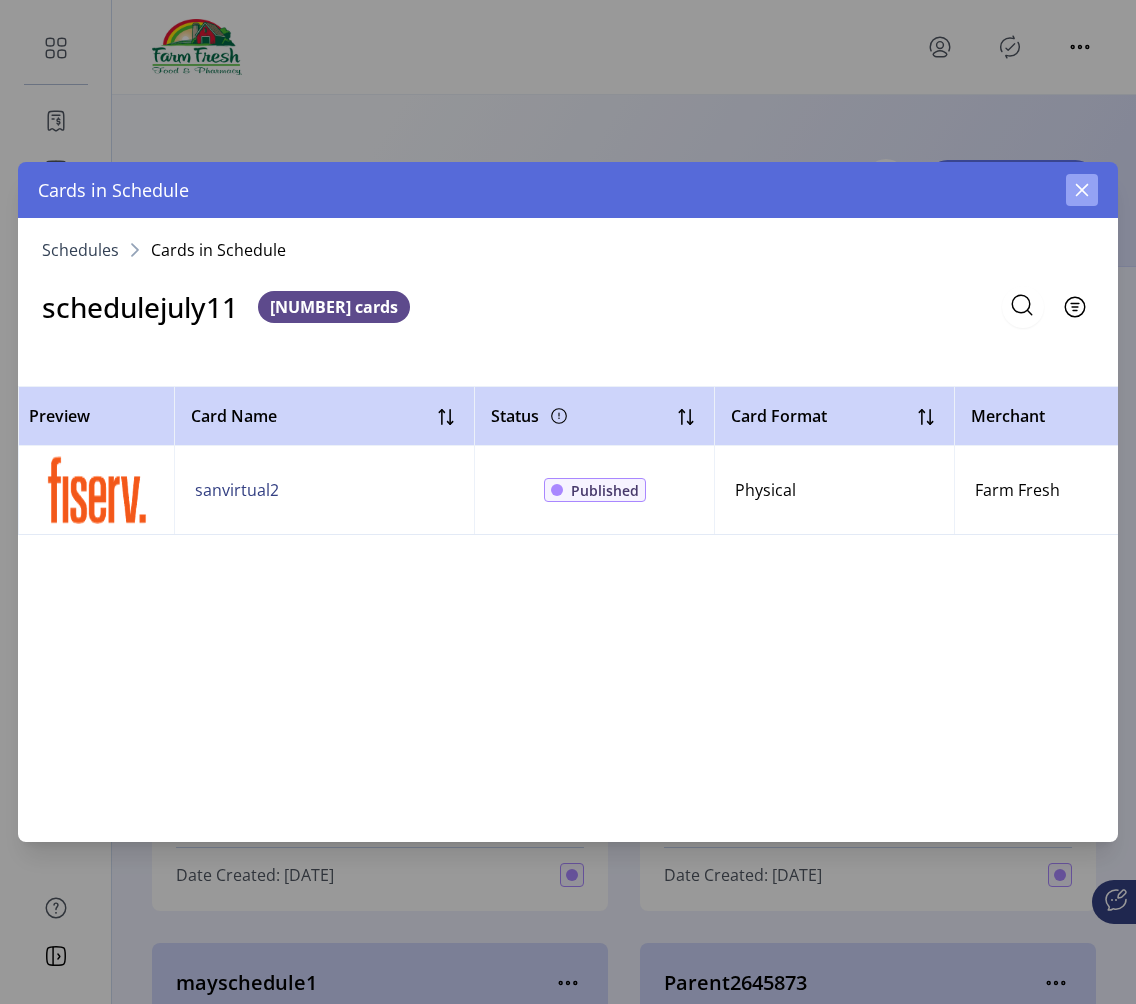 click 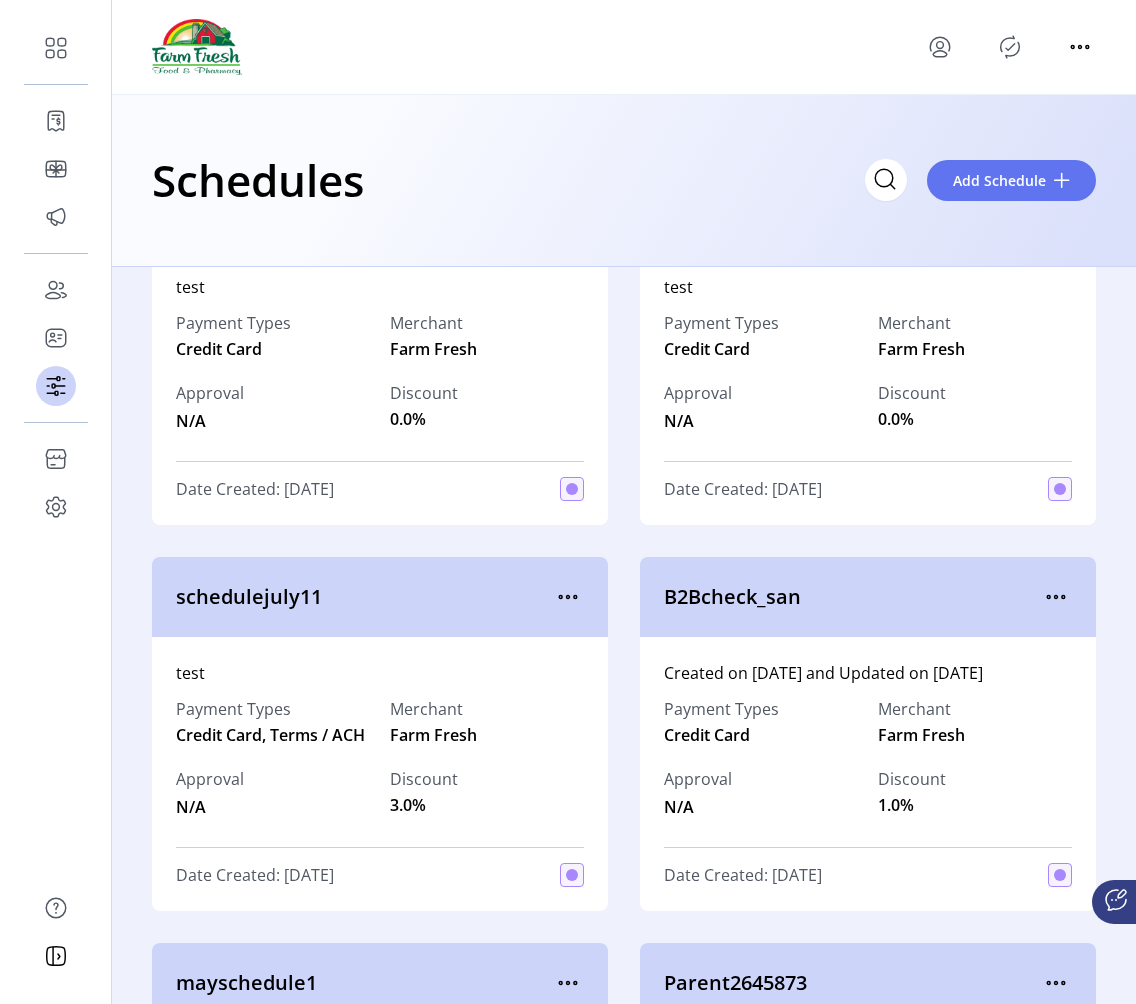 click 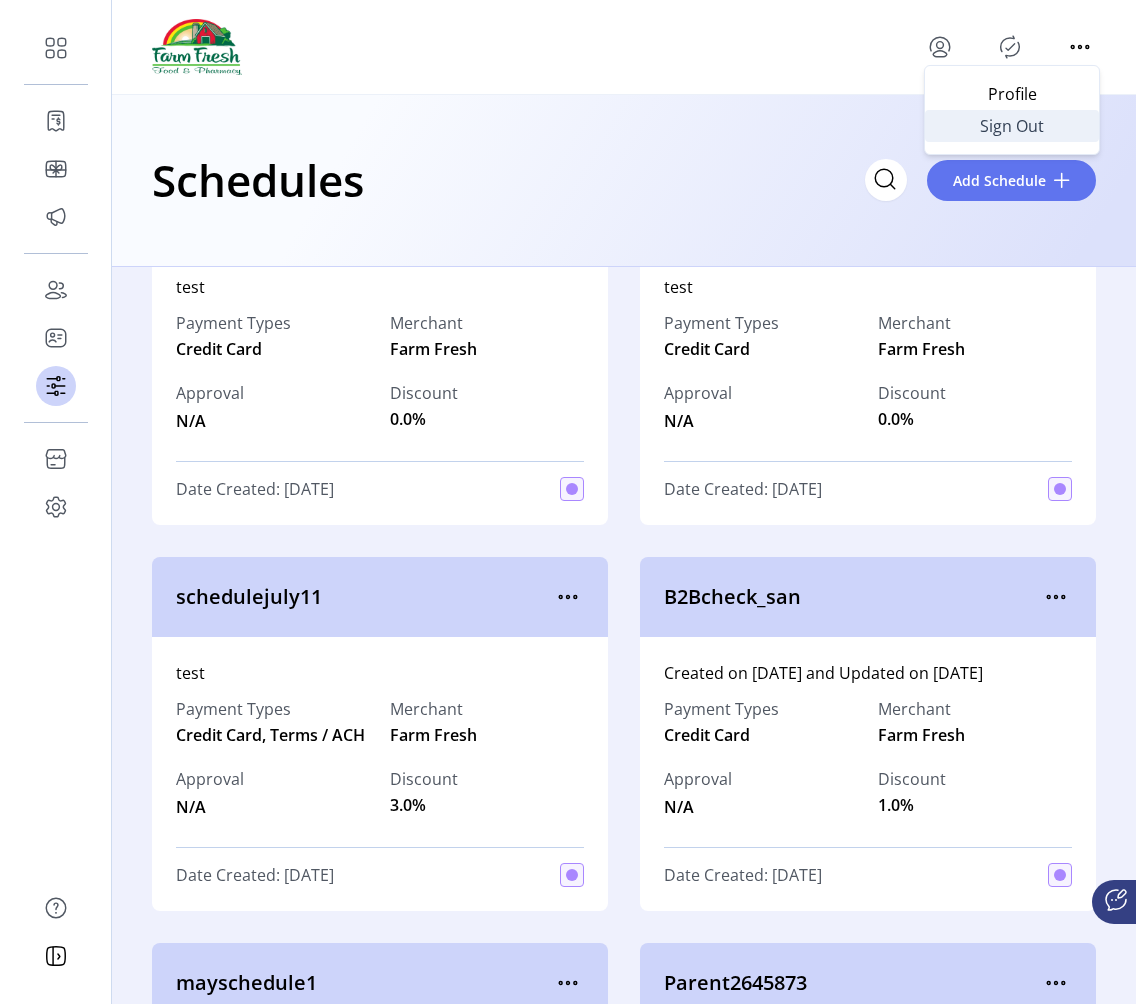 click on "Sign Out" at bounding box center (1012, 126) 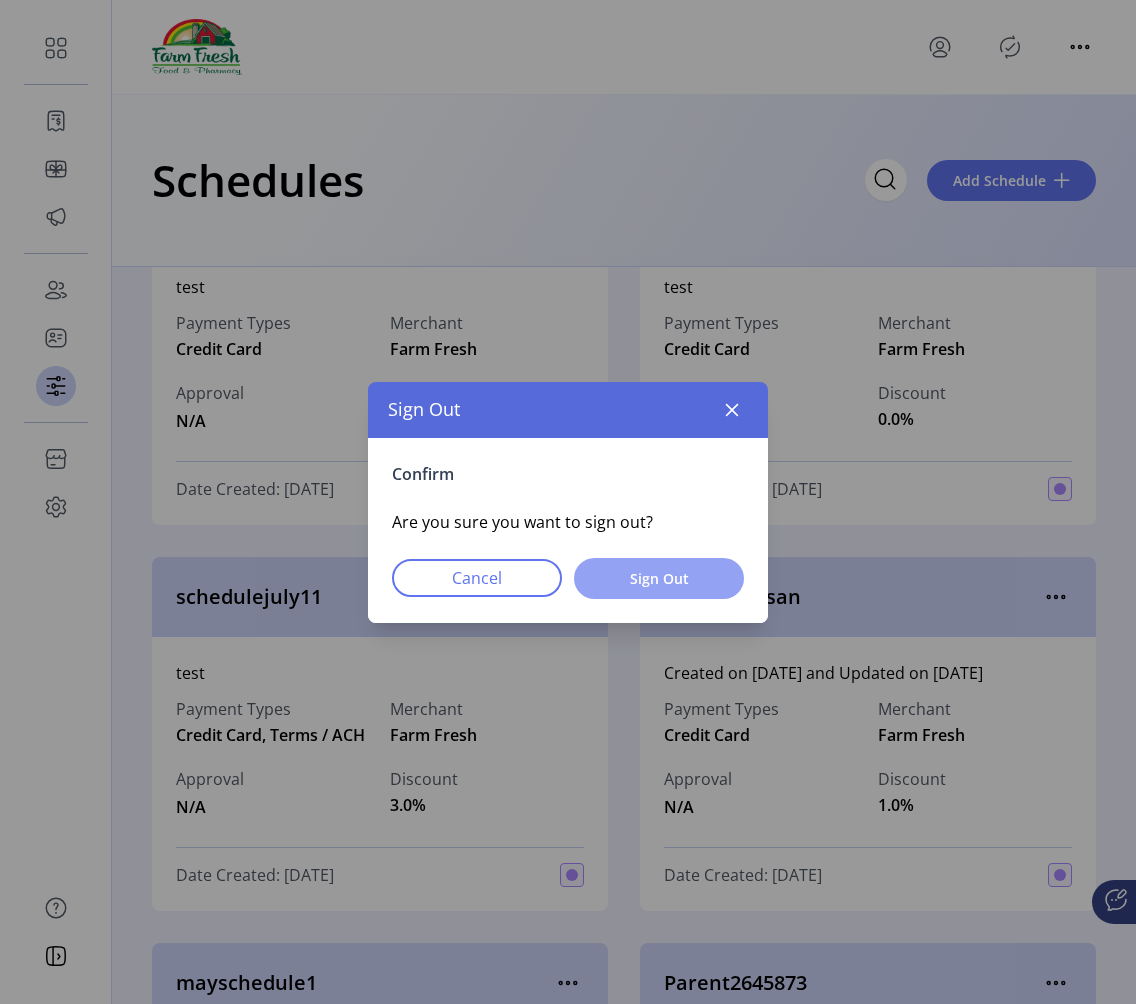 click on "Sign Out" at bounding box center [659, 578] 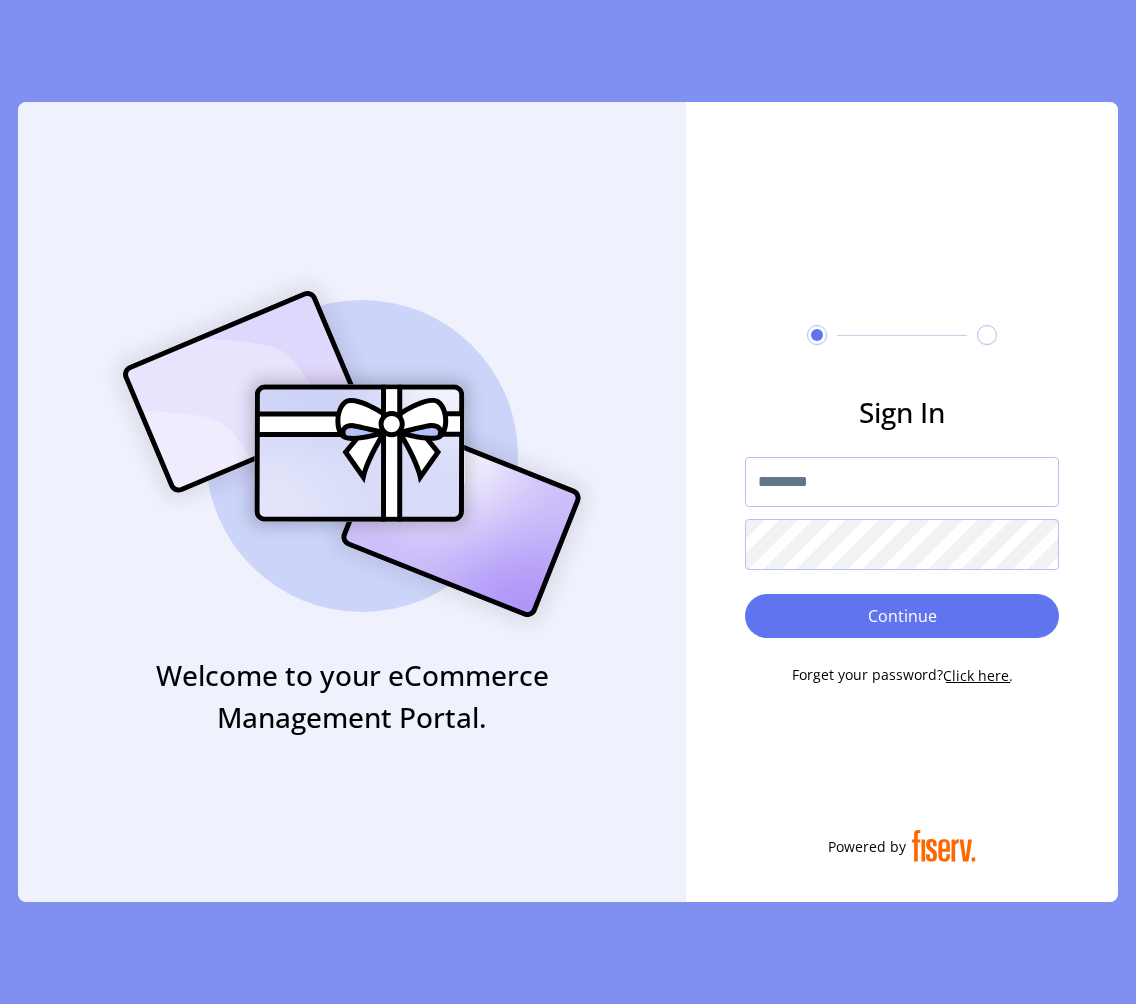 click at bounding box center [902, 482] 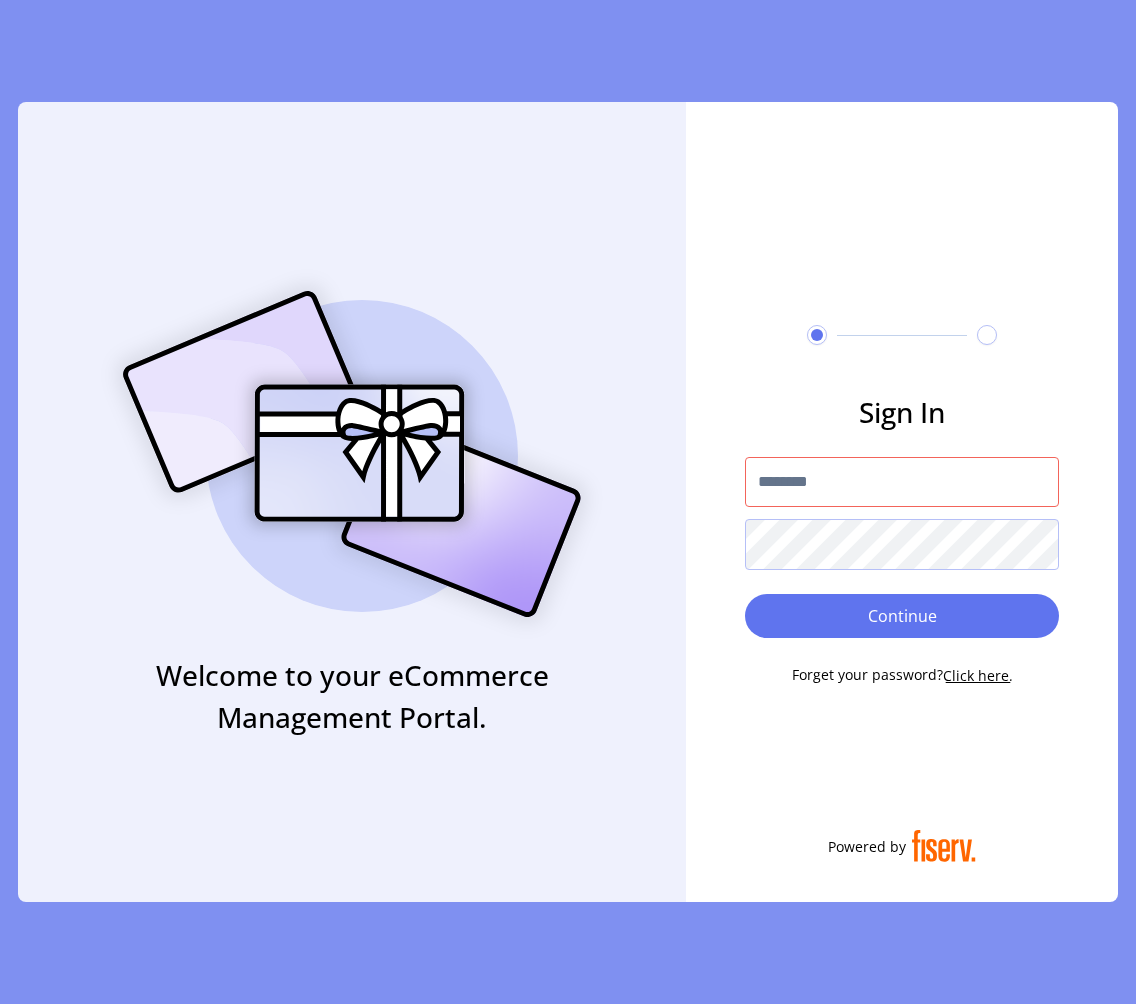 click 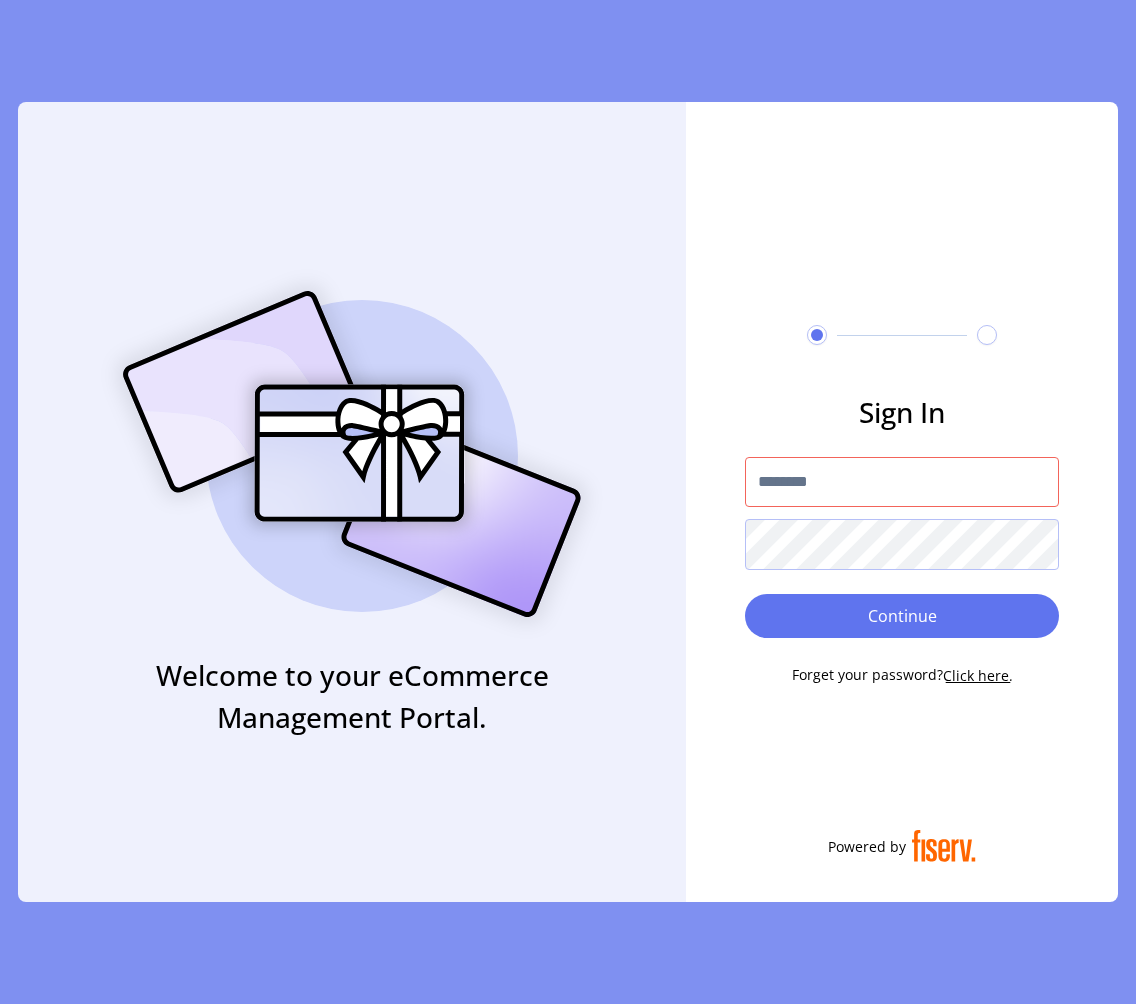 click at bounding box center [902, 482] 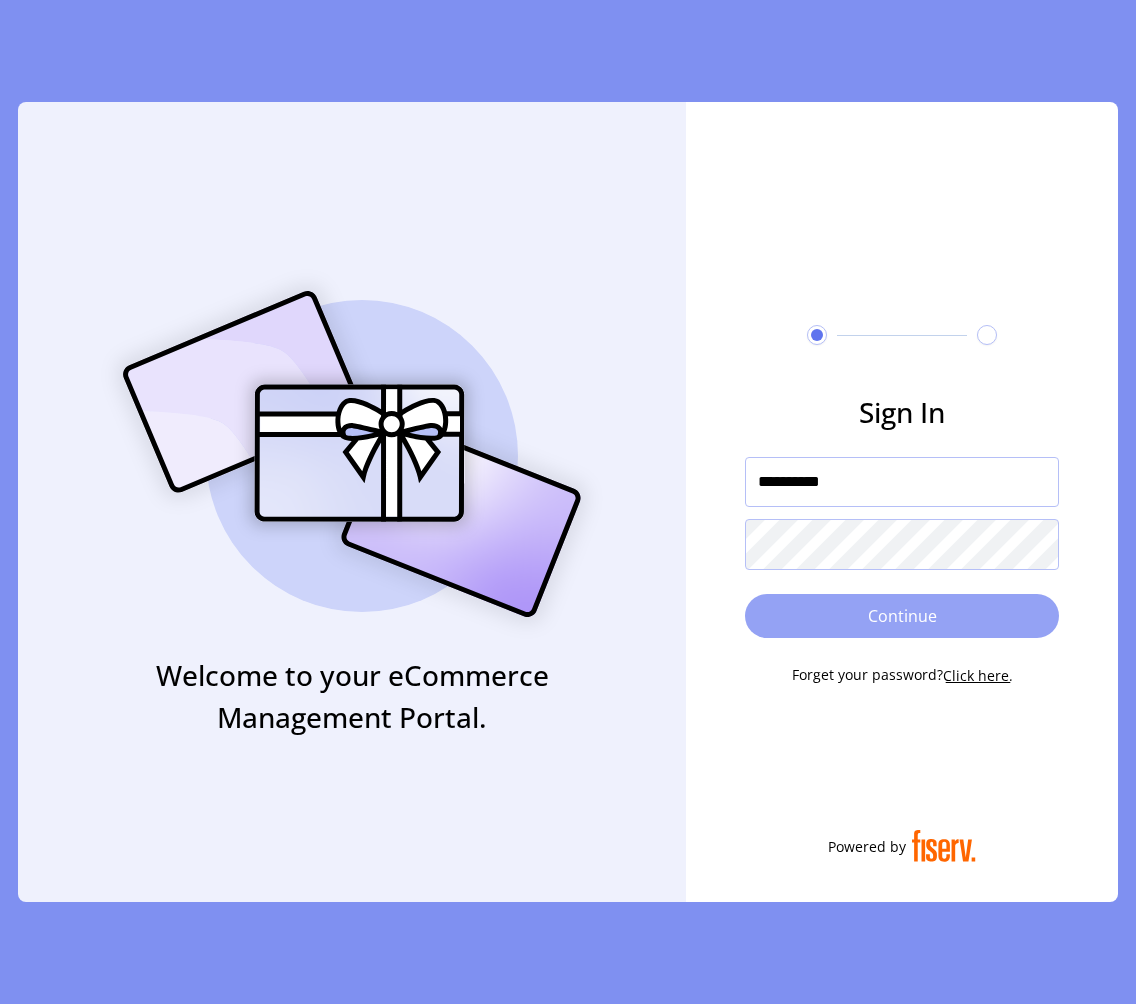 click on "Continue" at bounding box center (902, 616) 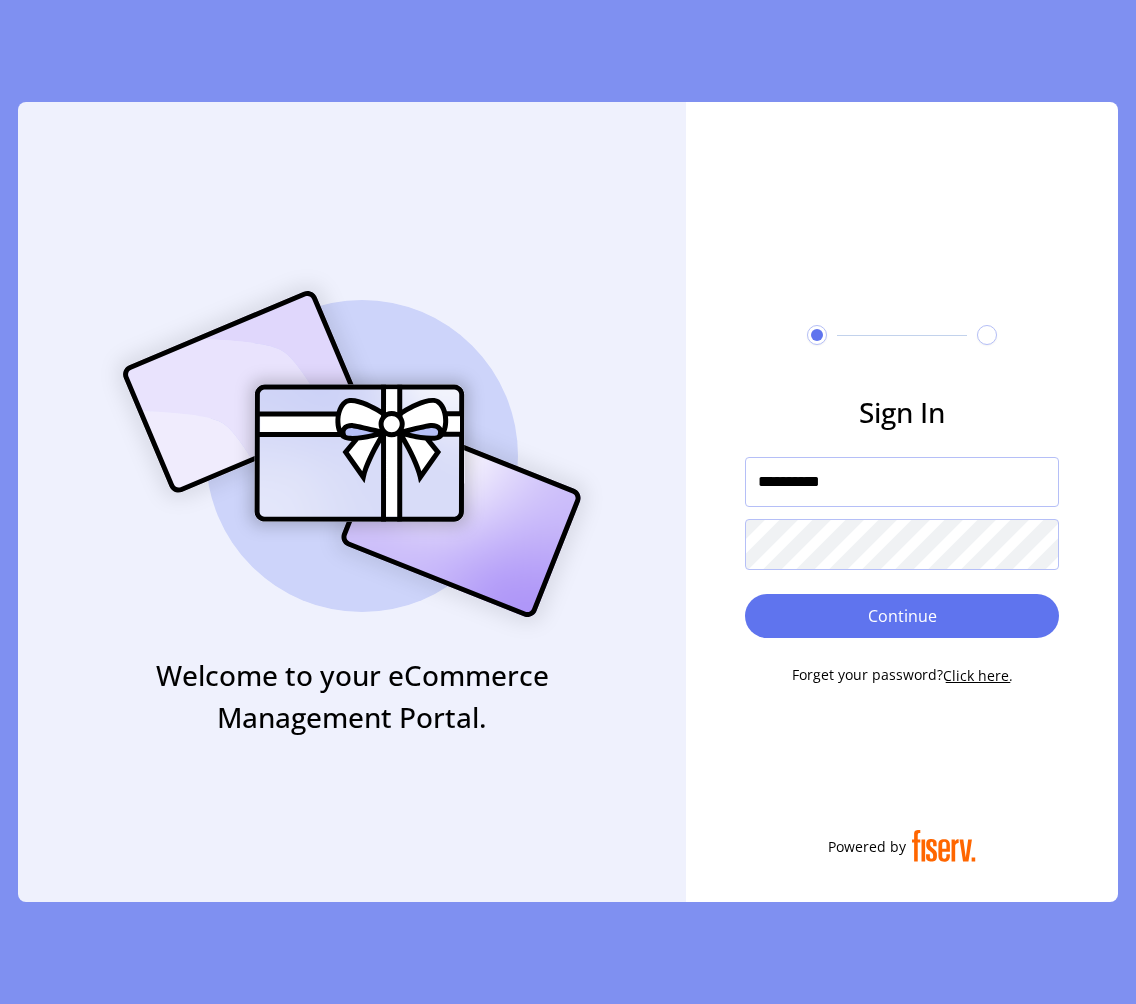 click on "**********" at bounding box center (902, 482) 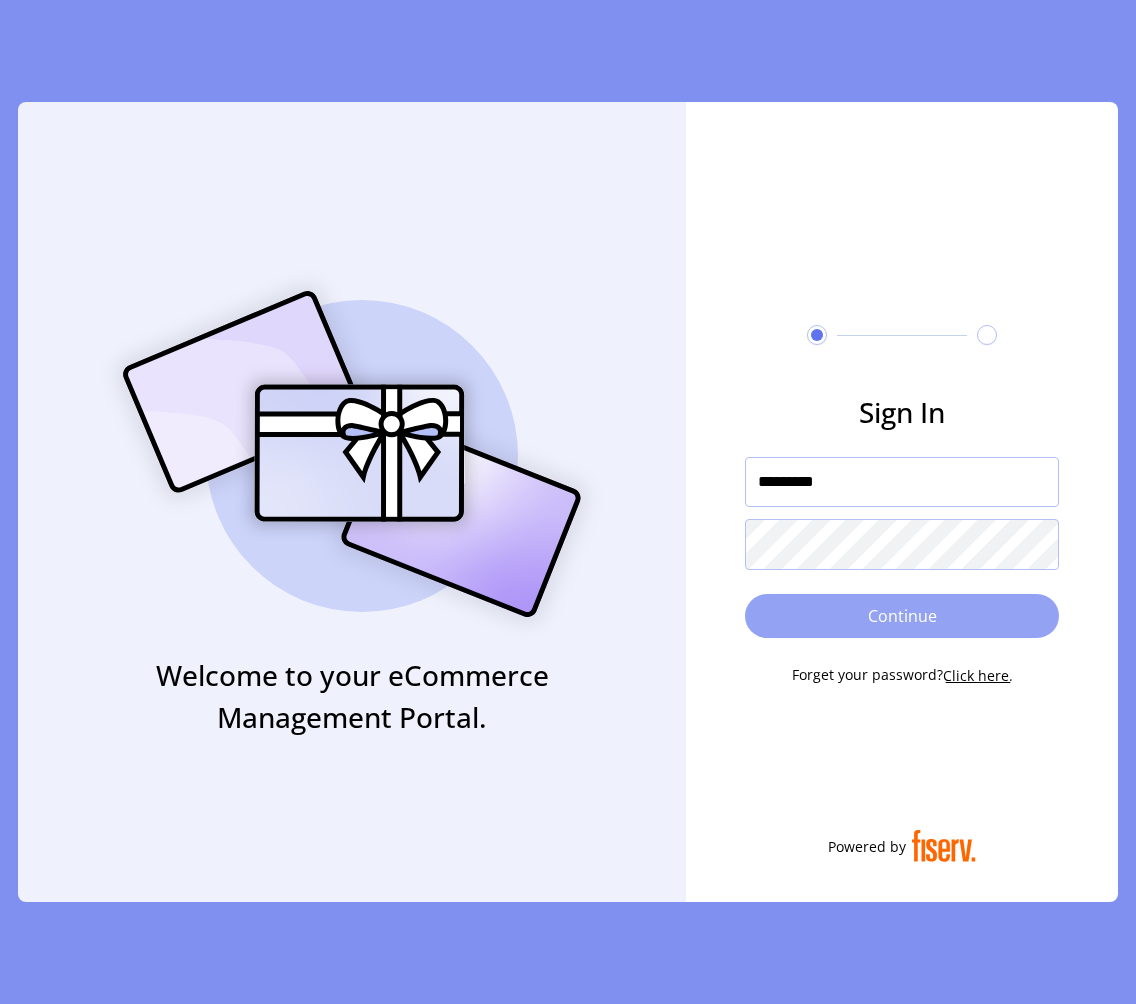 type on "*********" 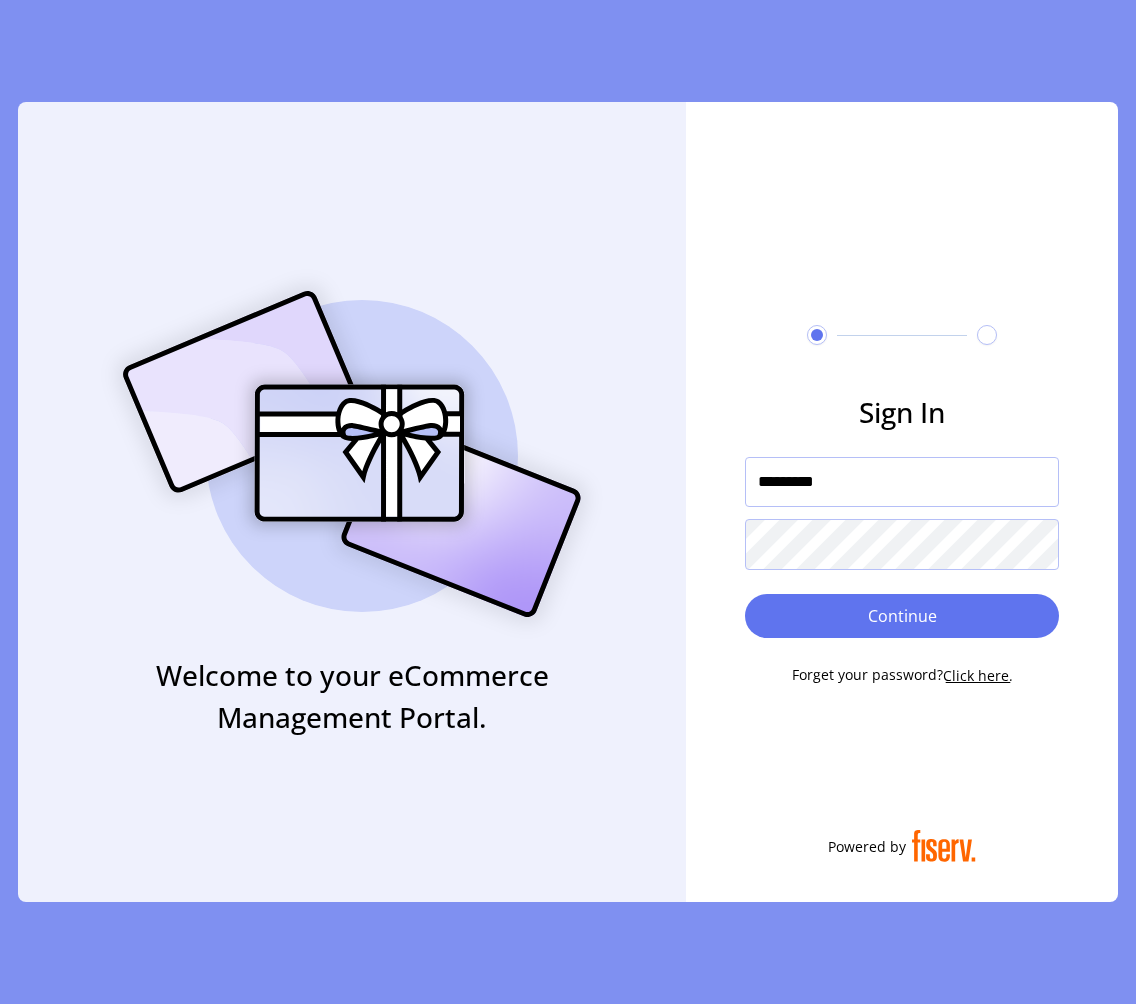 click on "*********" at bounding box center [902, 482] 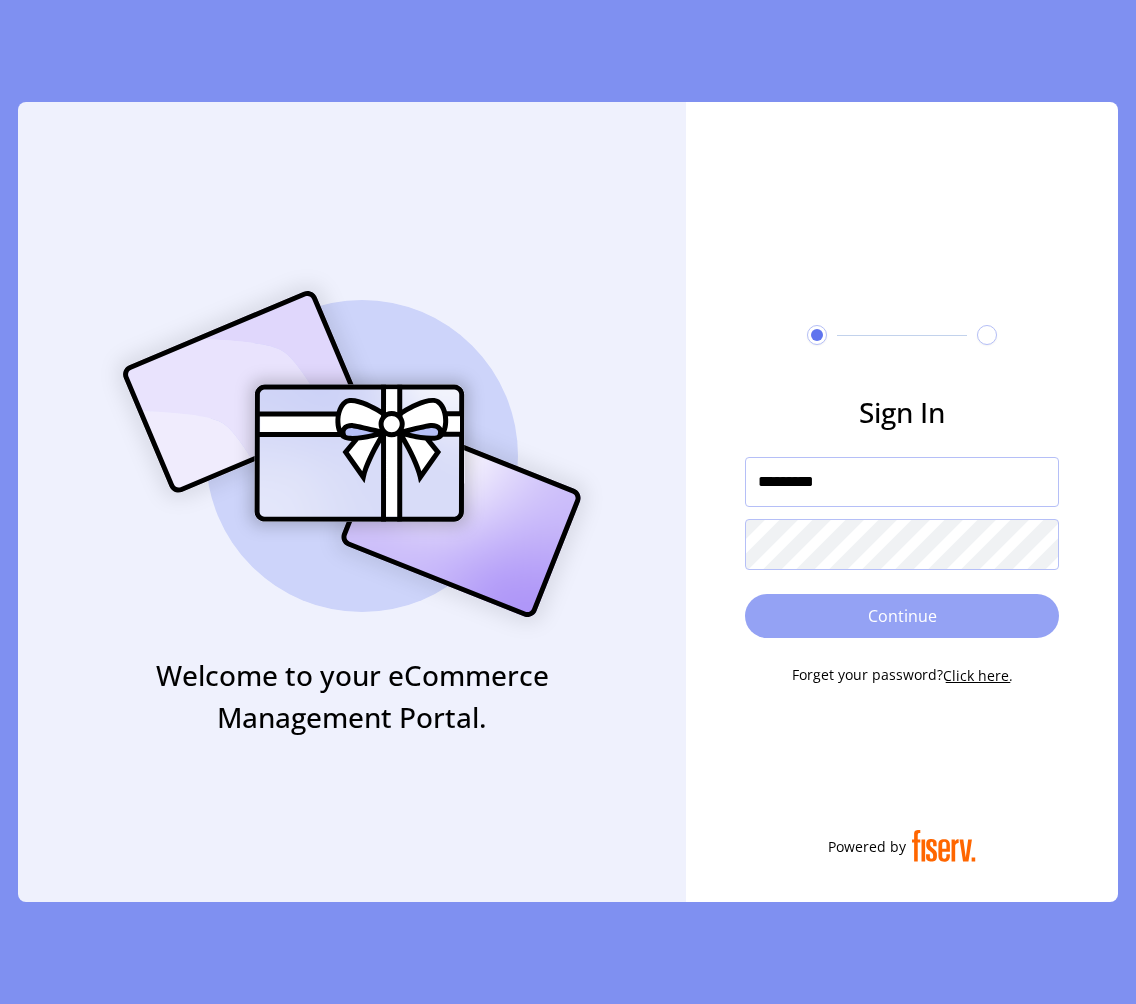 click on "Continue" at bounding box center [902, 616] 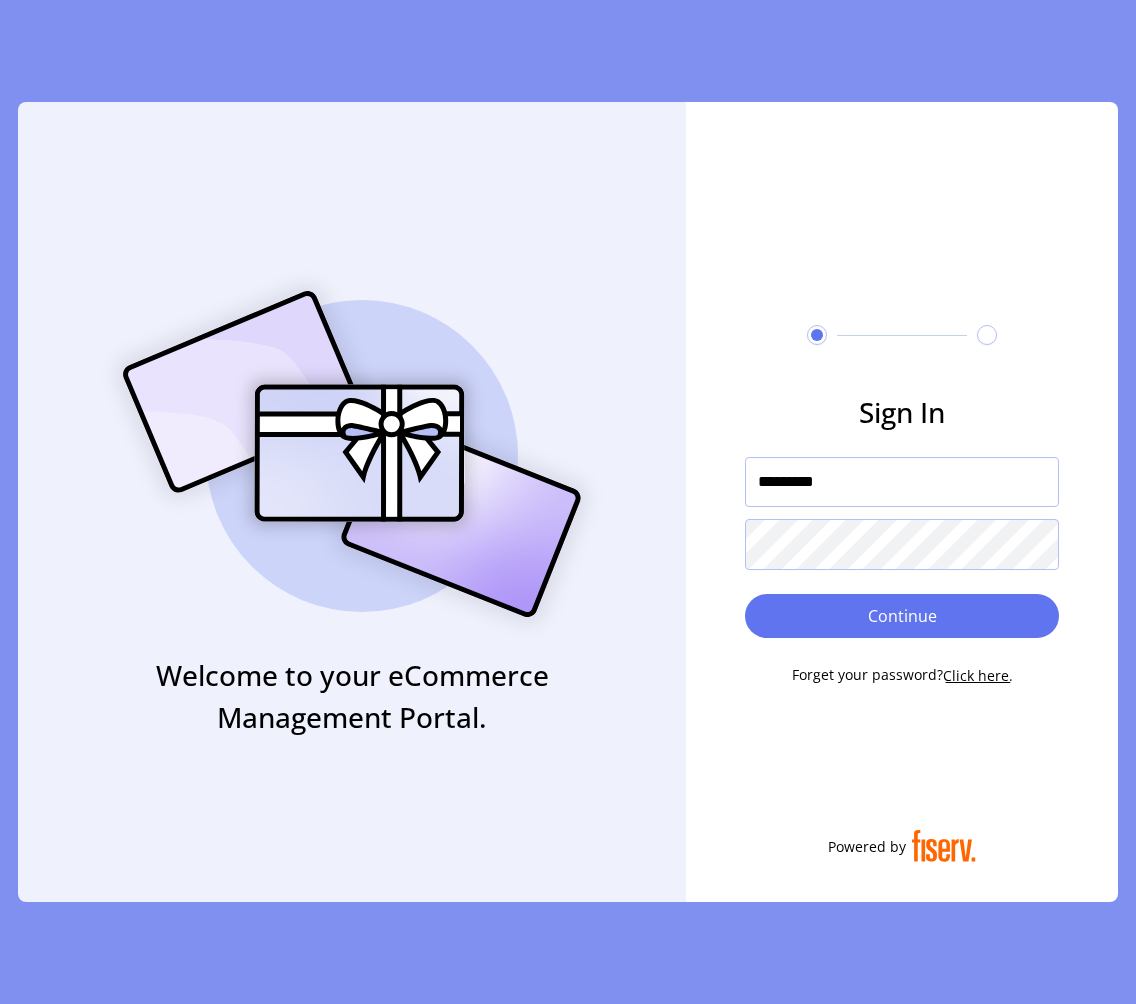 click on "*********" at bounding box center [902, 482] 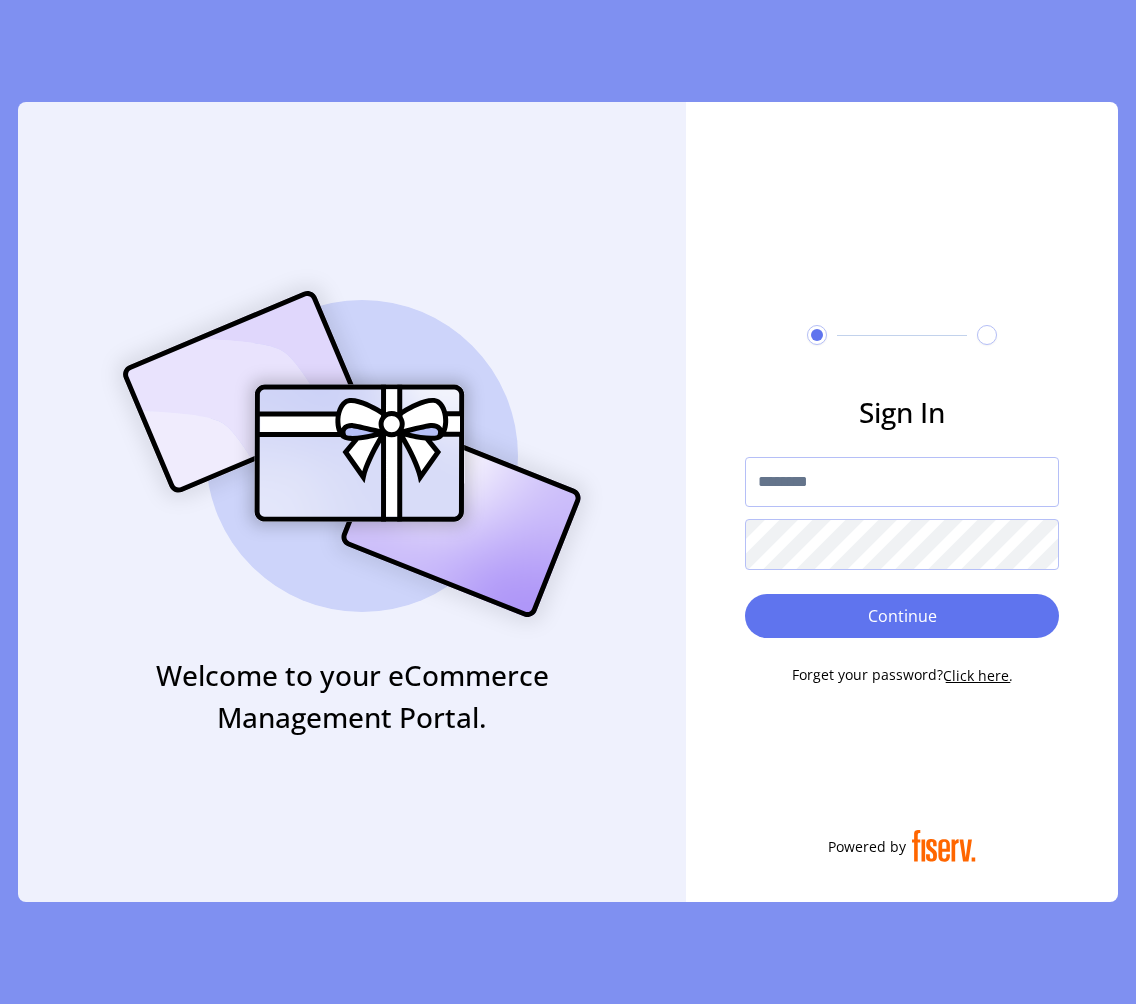 scroll, scrollTop: 0, scrollLeft: 0, axis: both 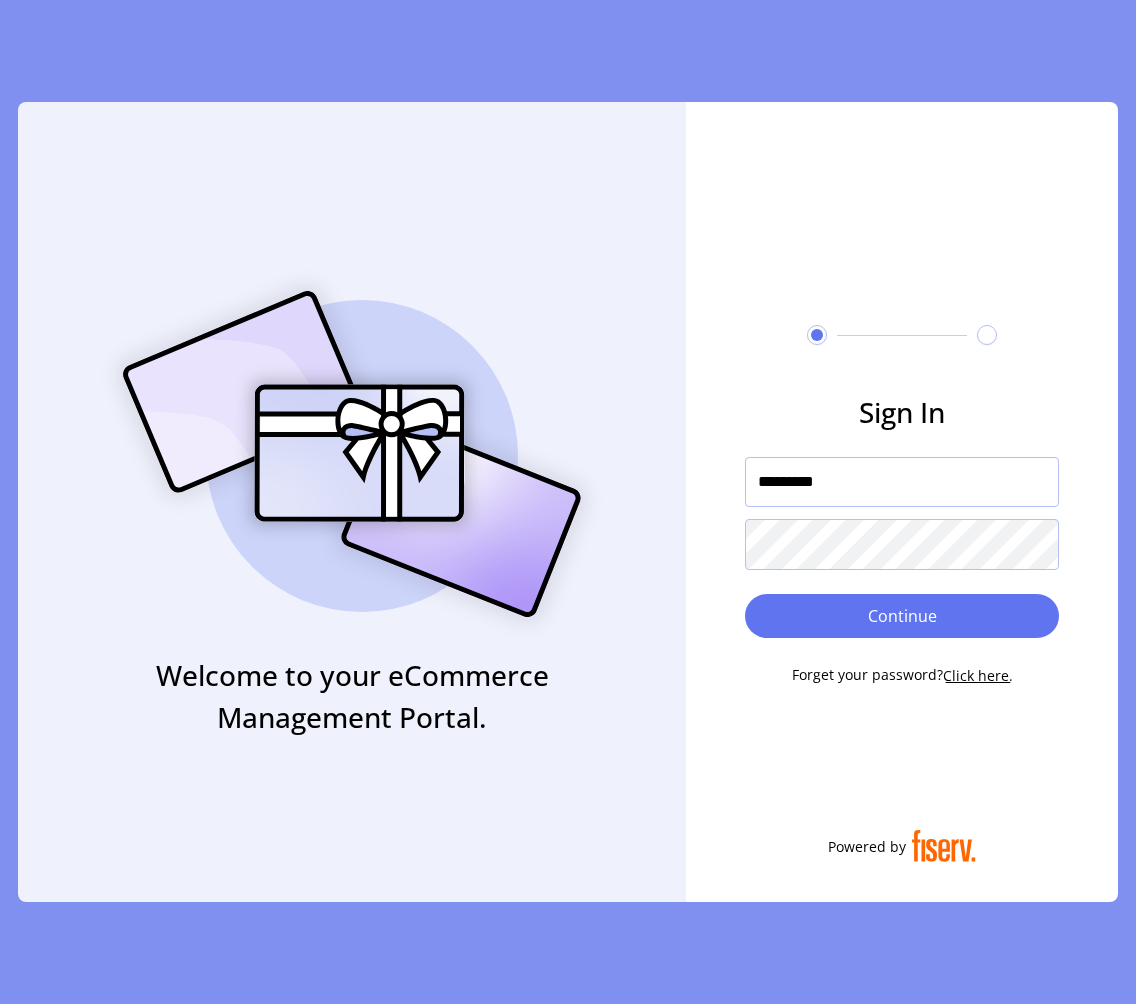 type on "*********" 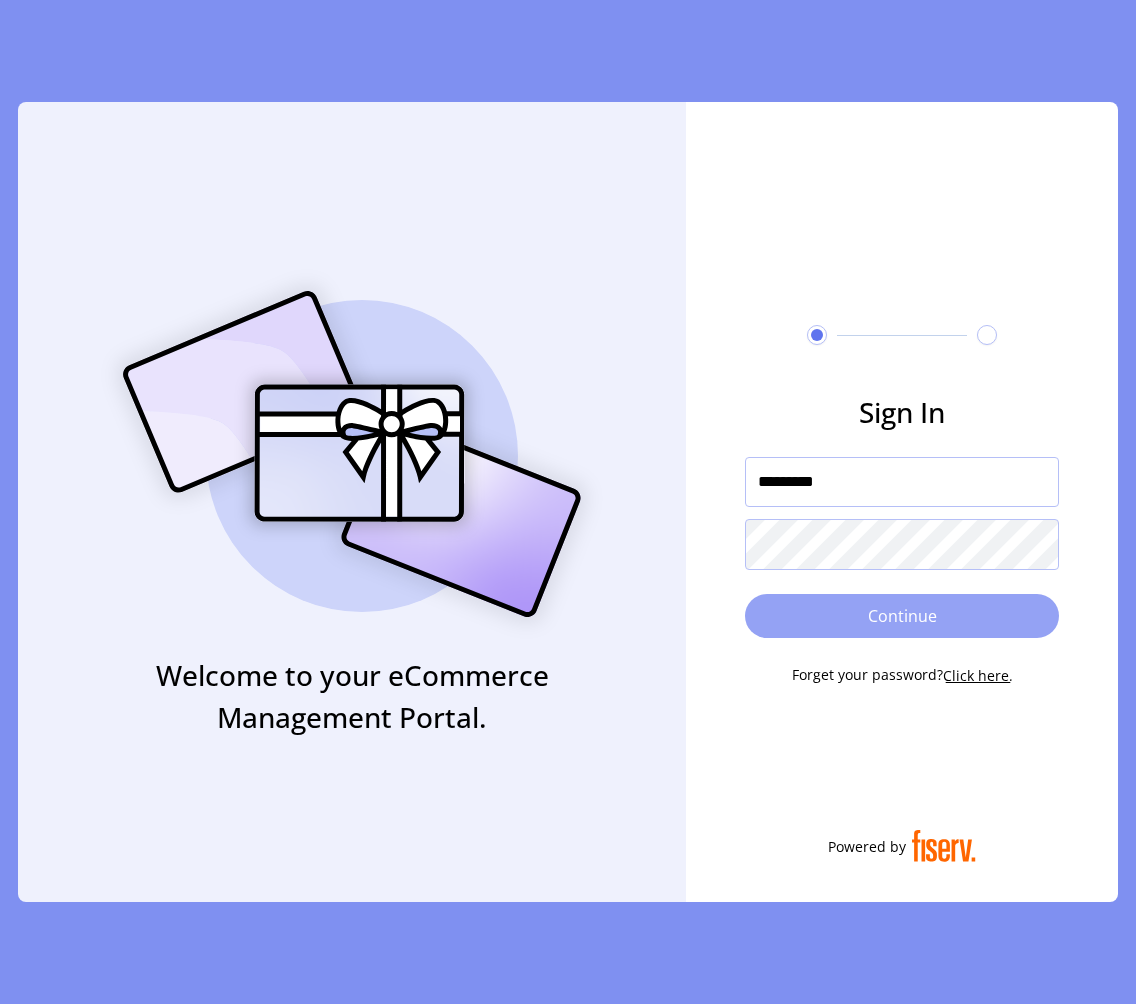 click on "Continue" at bounding box center [902, 616] 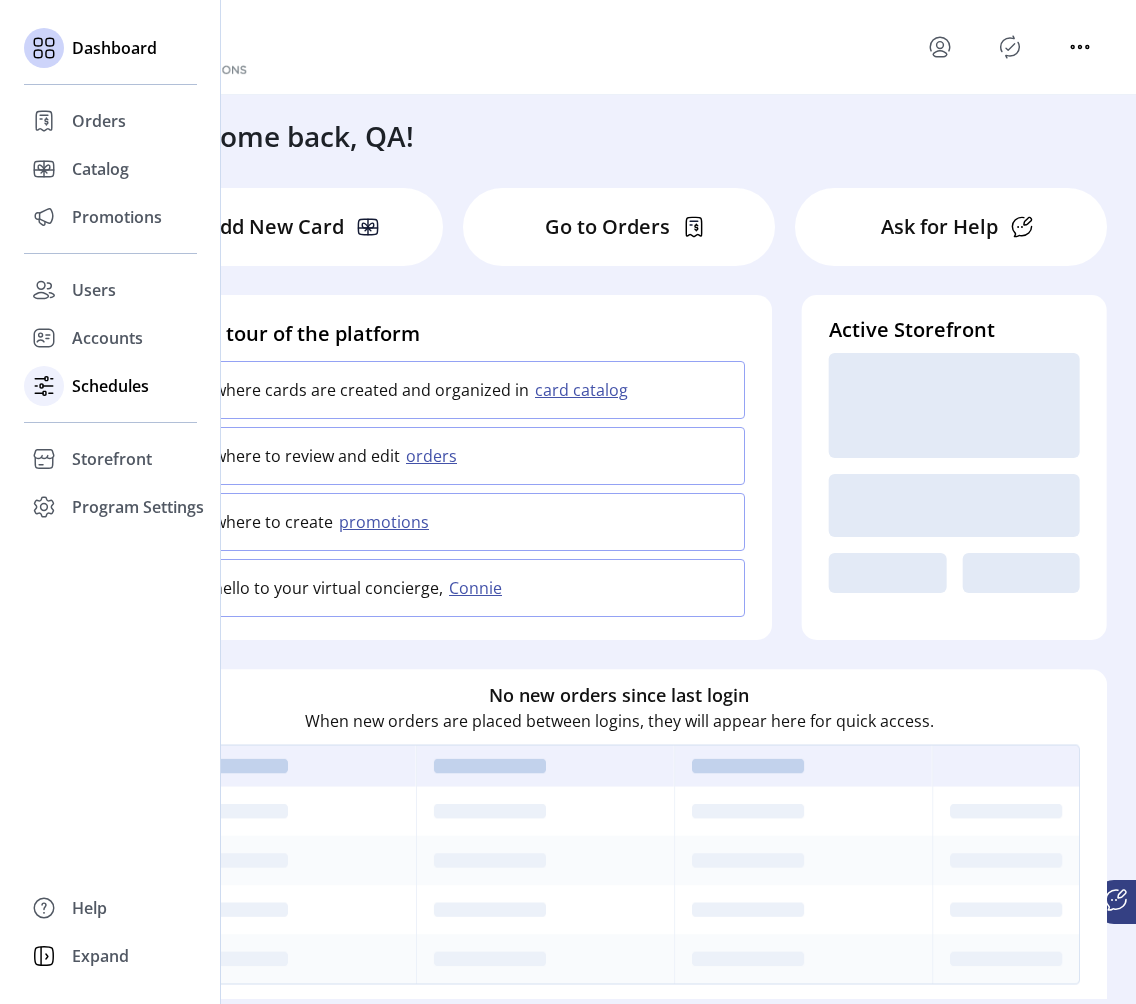 click on "Schedules" 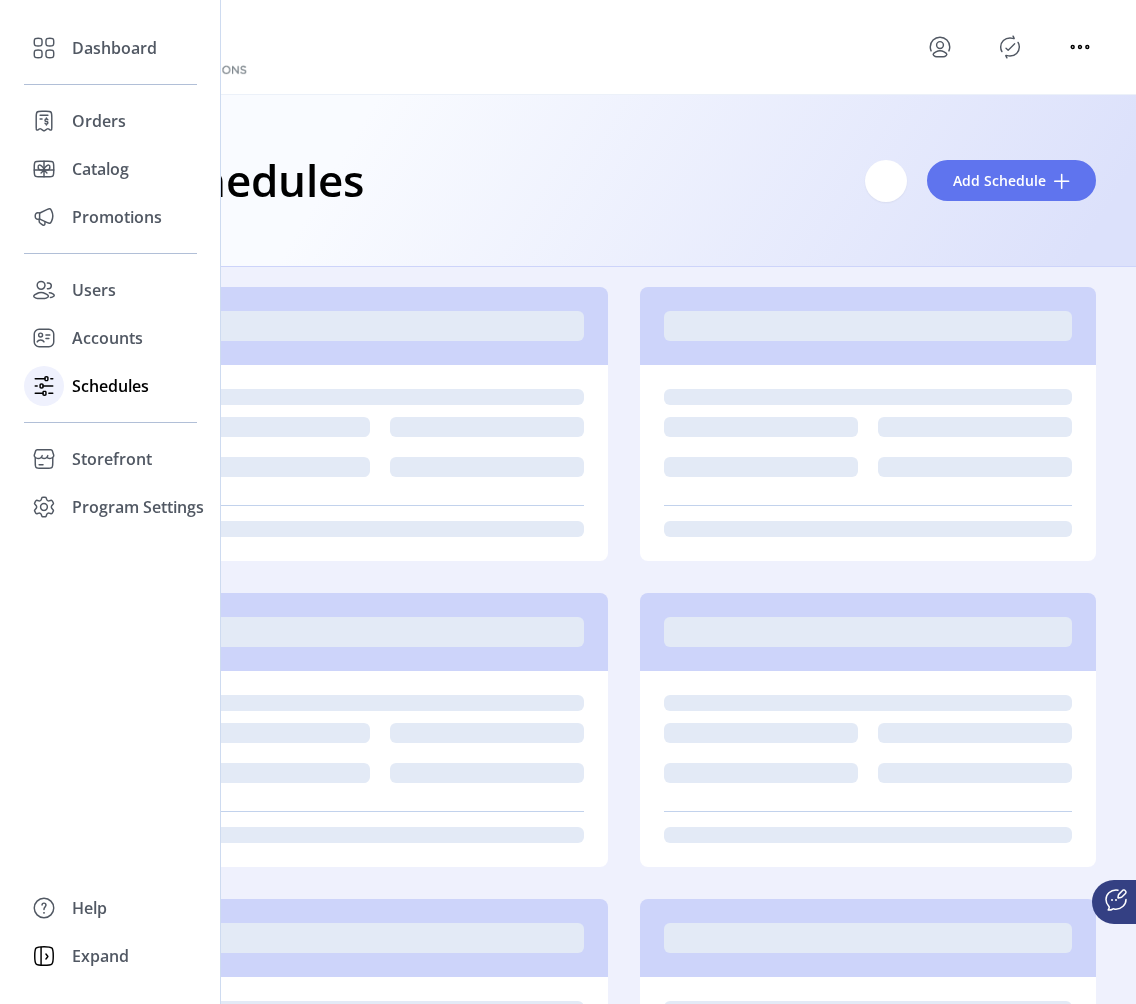 click on "Schedules" 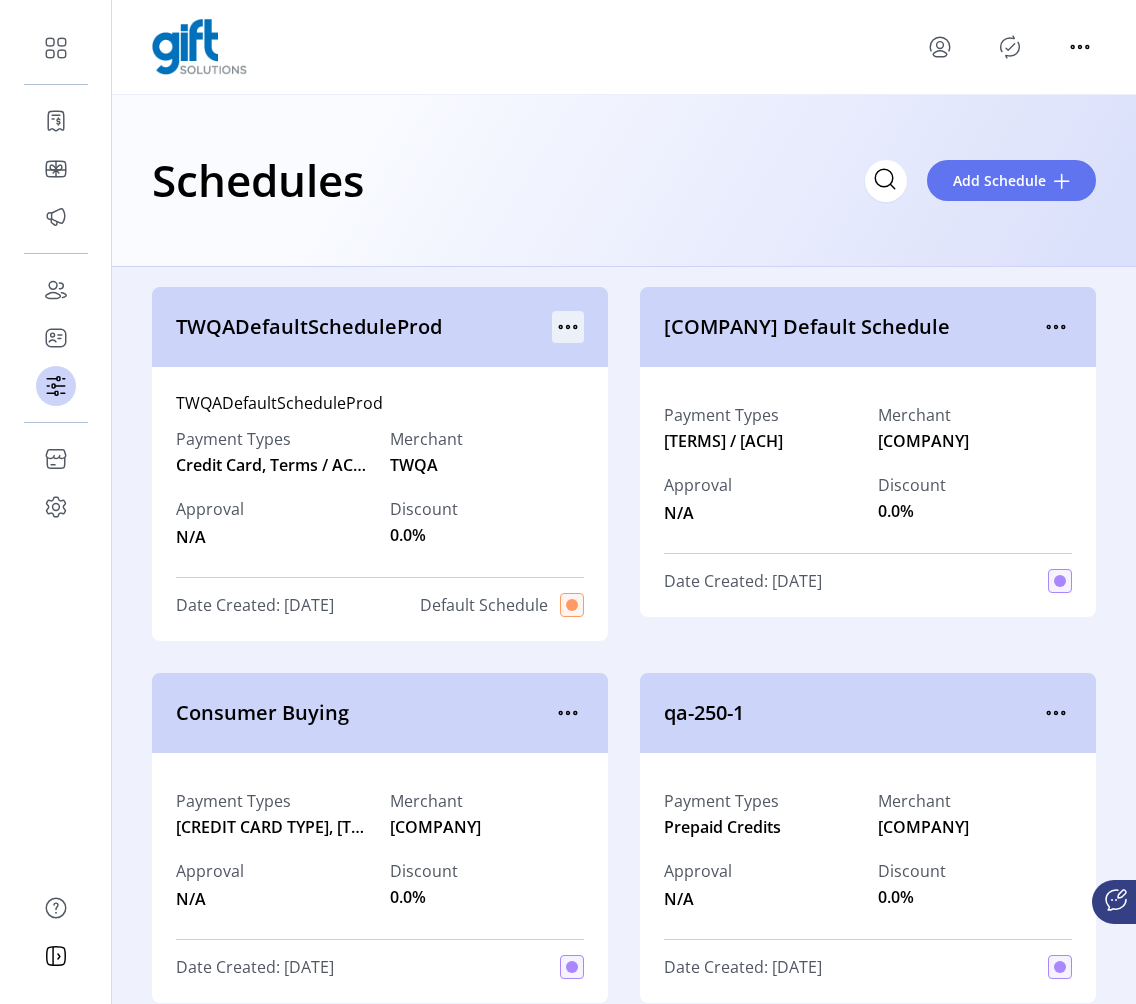 click 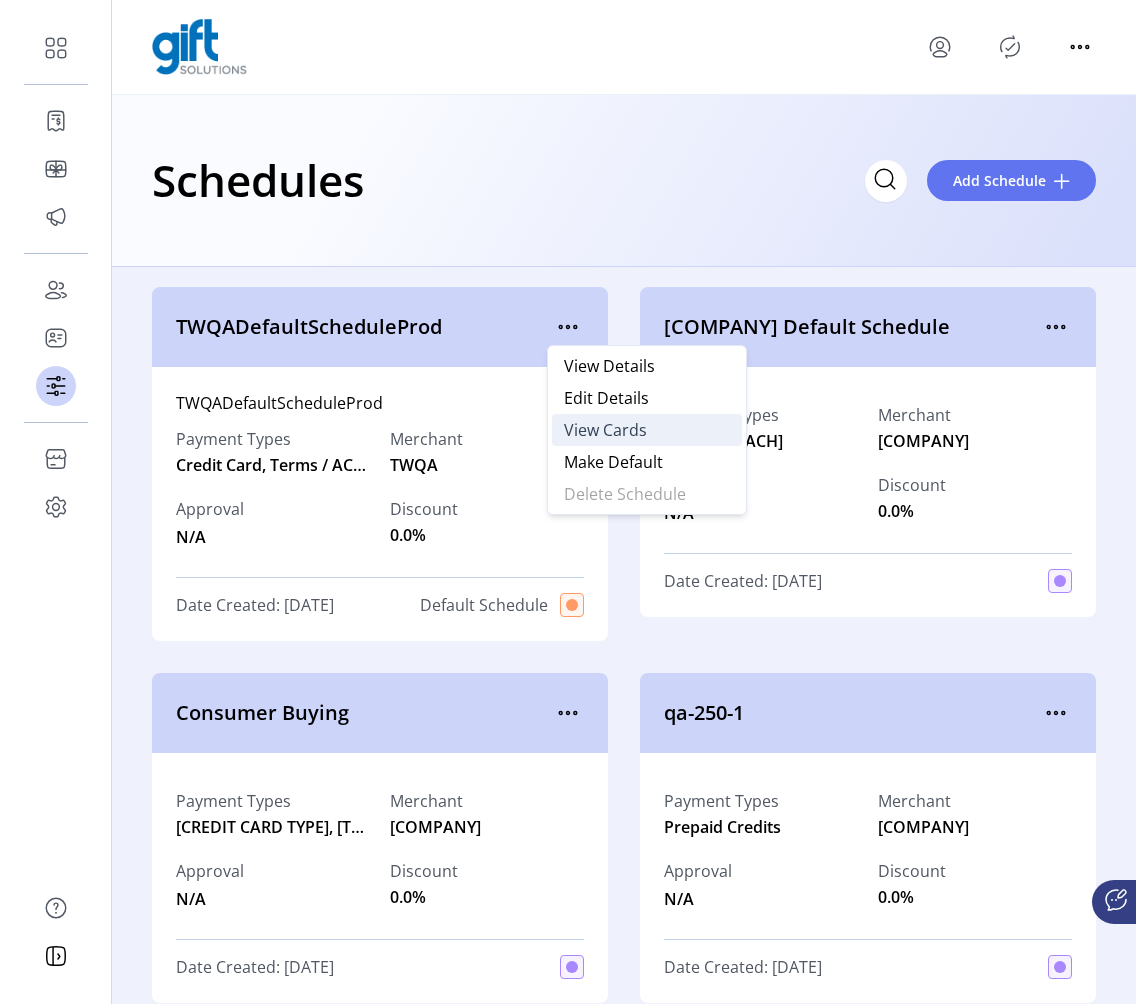 click on "View Cards" at bounding box center (605, 430) 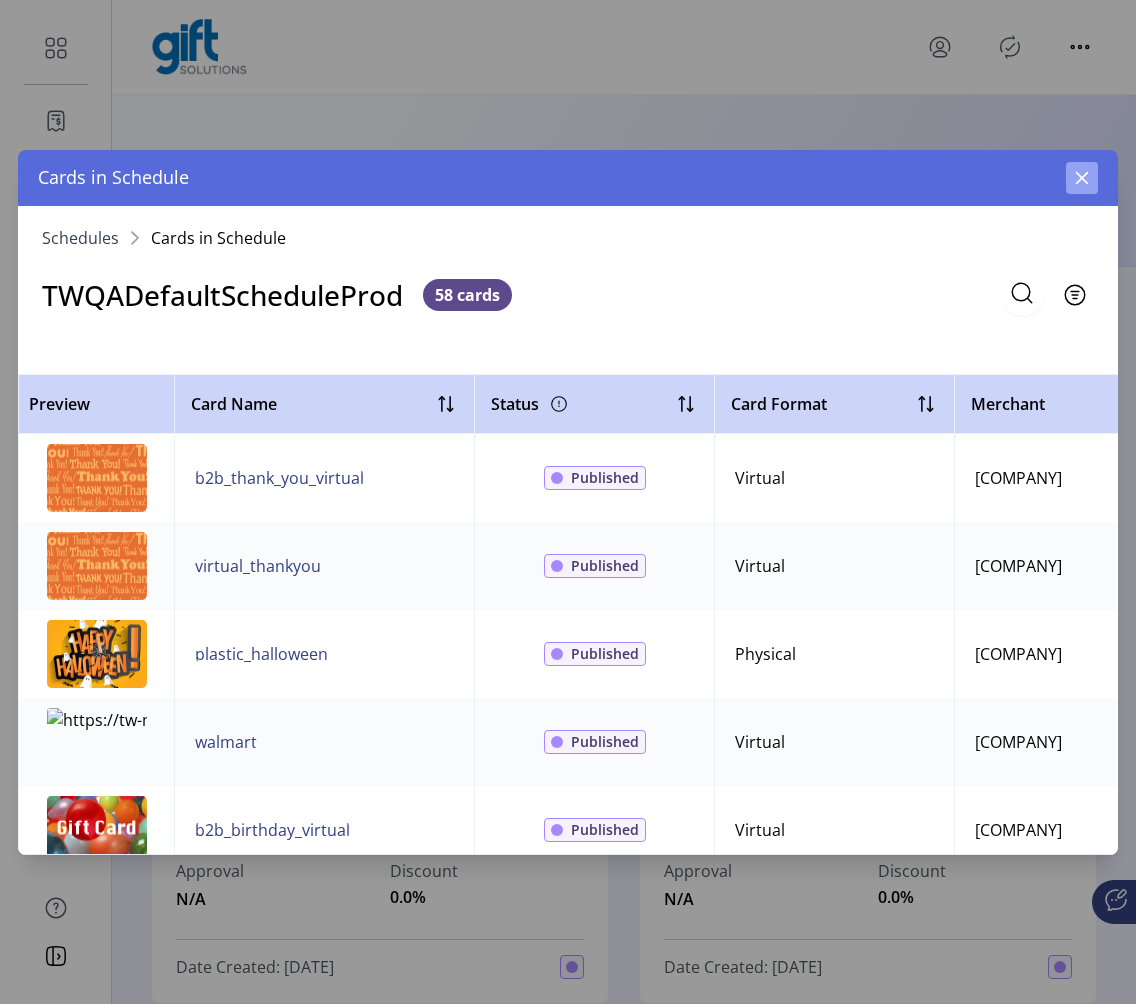 click 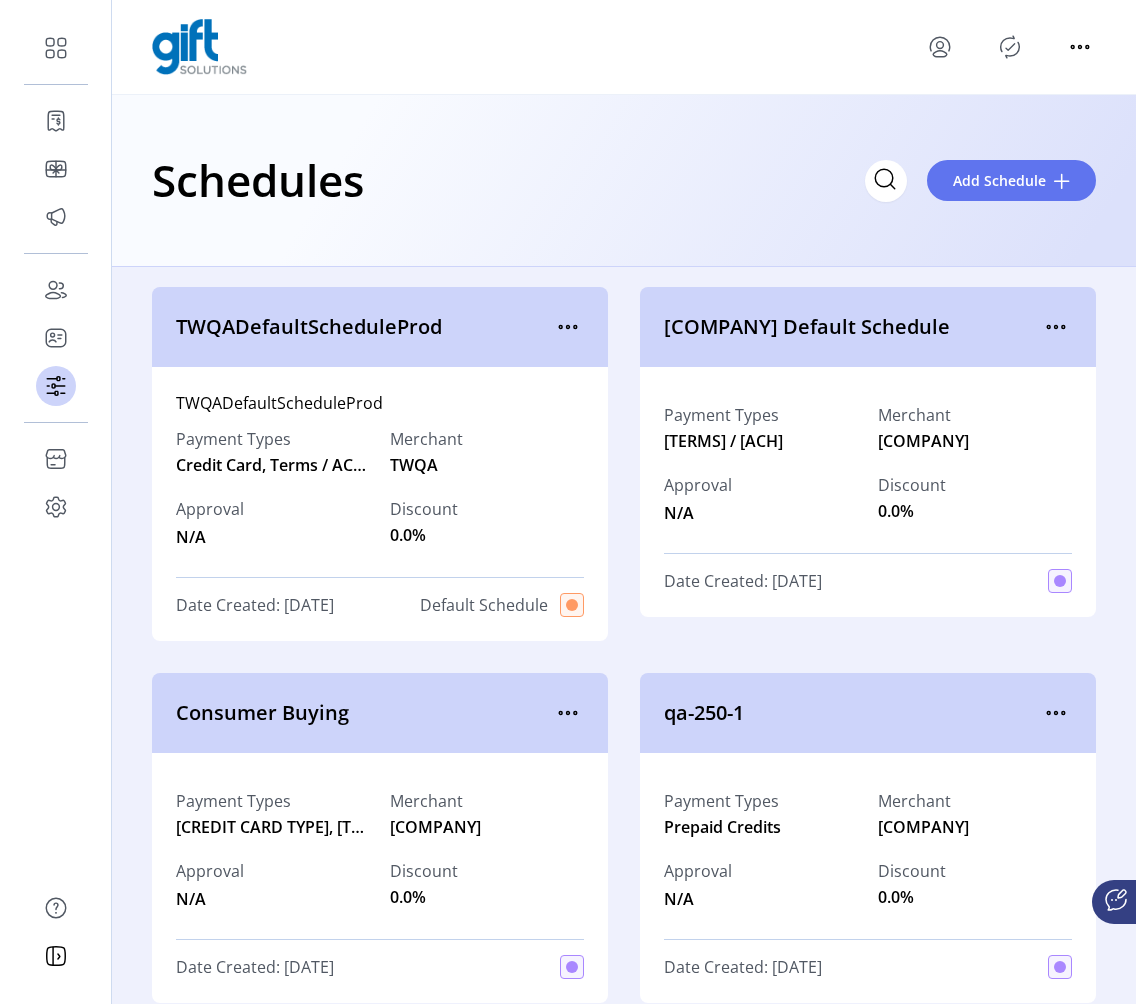 click 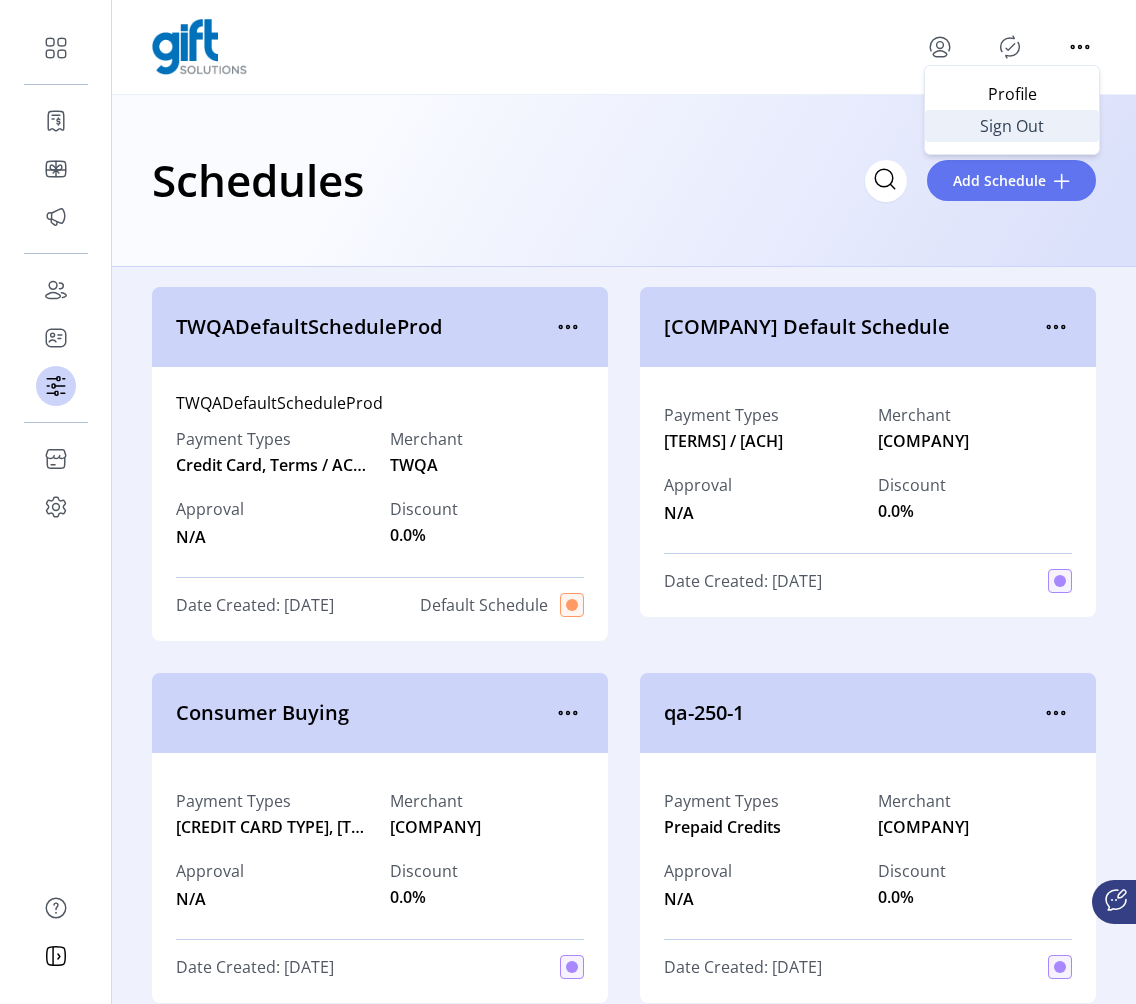 click on "Sign Out" at bounding box center [1012, 126] 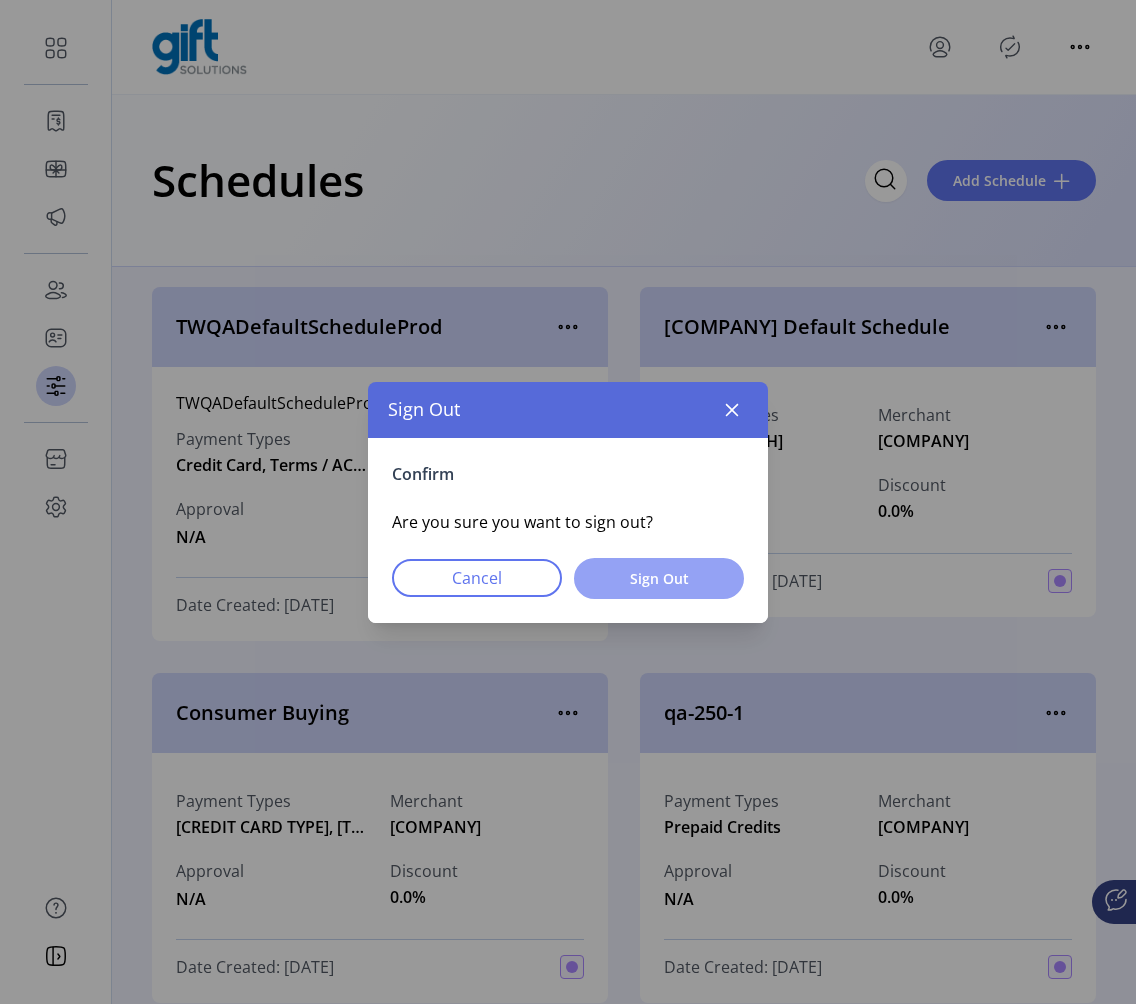 click on "Sign Out" at bounding box center [659, 578] 